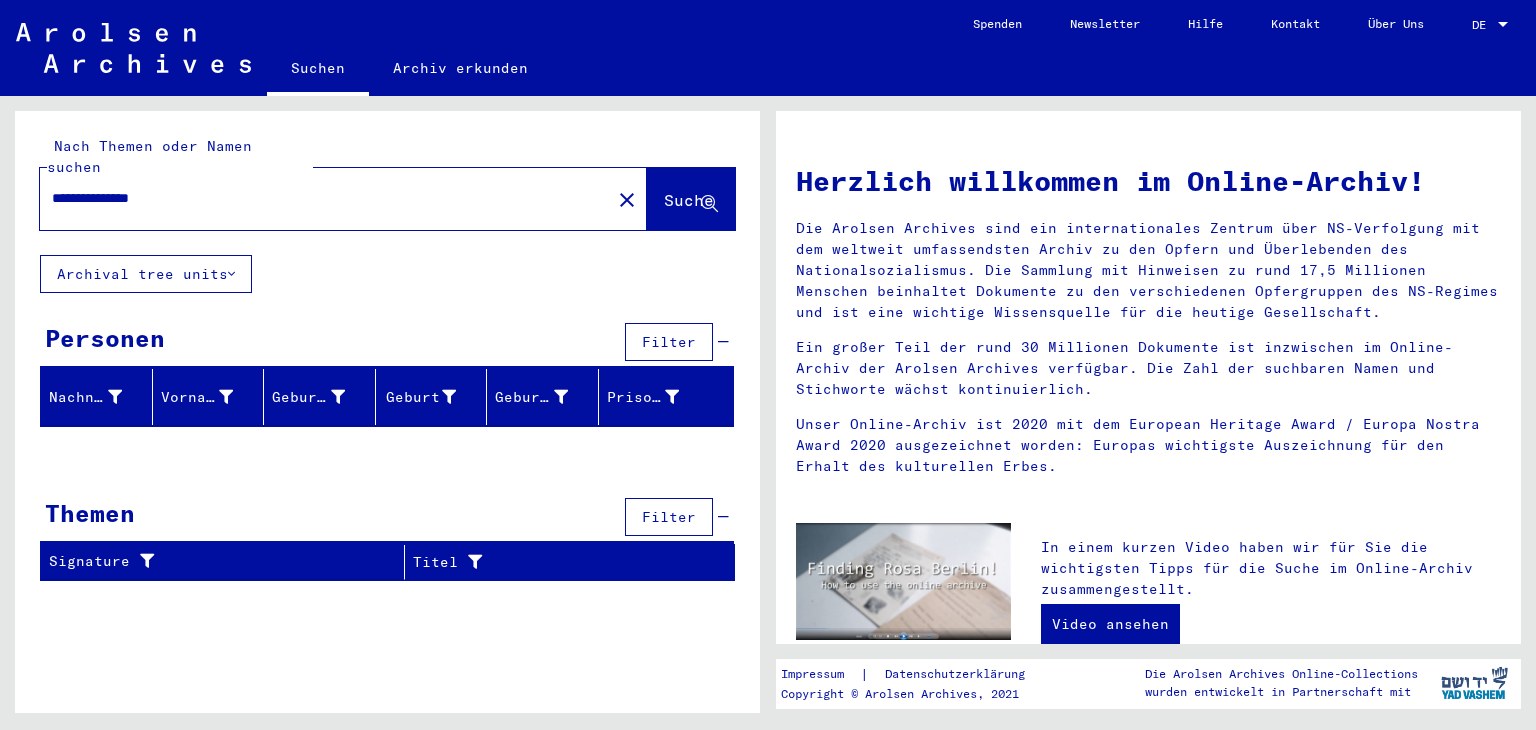 scroll, scrollTop: 0, scrollLeft: 0, axis: both 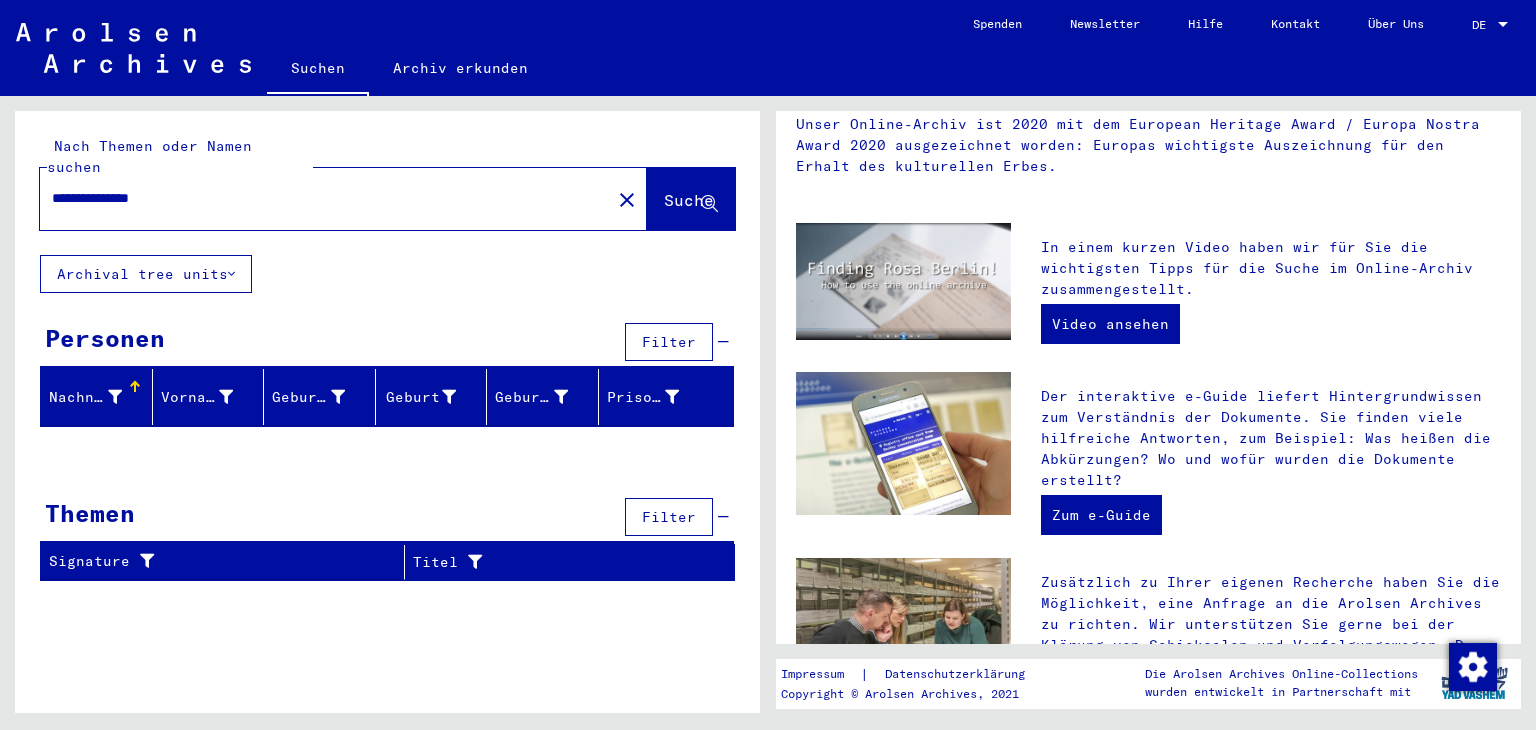 drag, startPoint x: 56, startPoint y: 185, endPoint x: 32, endPoint y: 191, distance: 24.738634 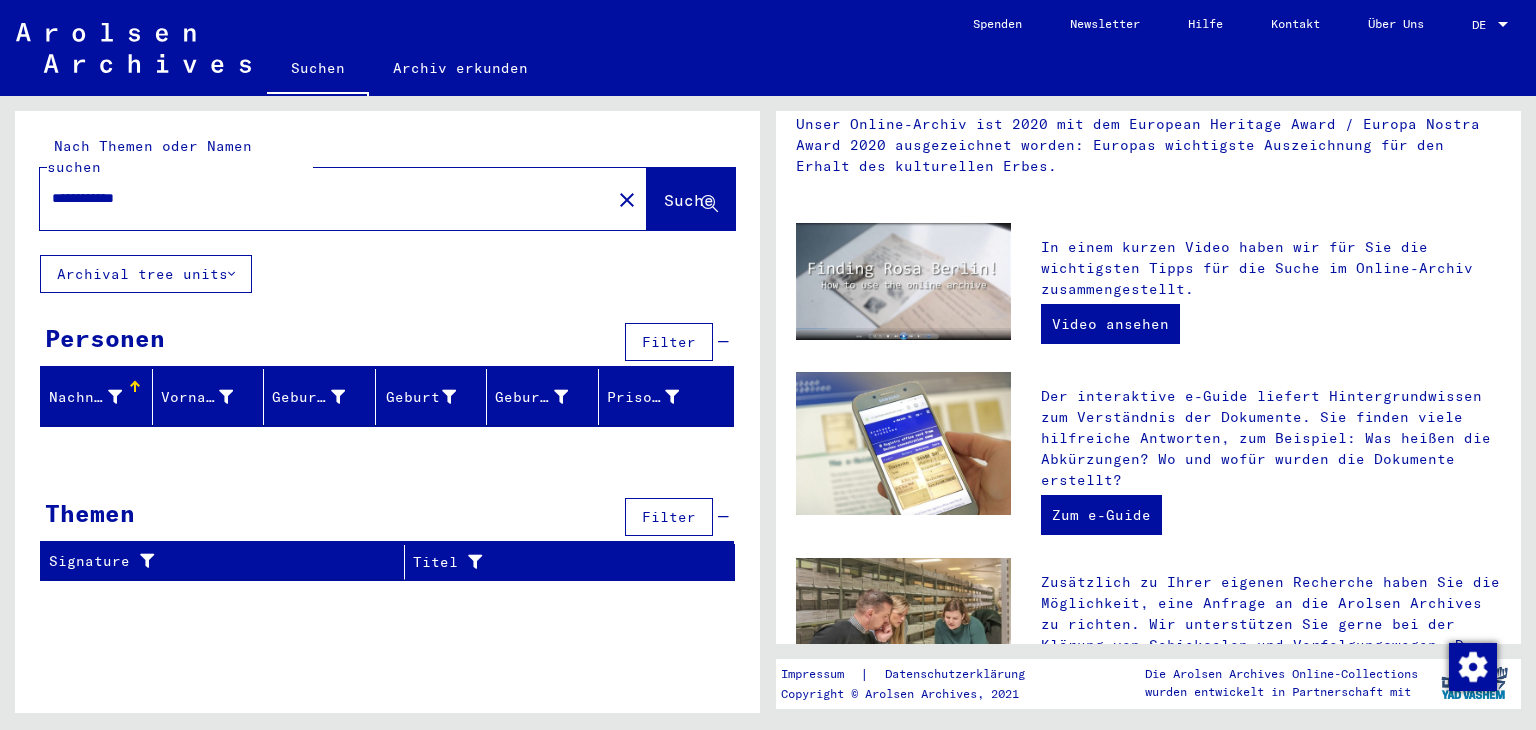 drag, startPoint x: 188, startPoint y: 171, endPoint x: 0, endPoint y: 188, distance: 188.76706 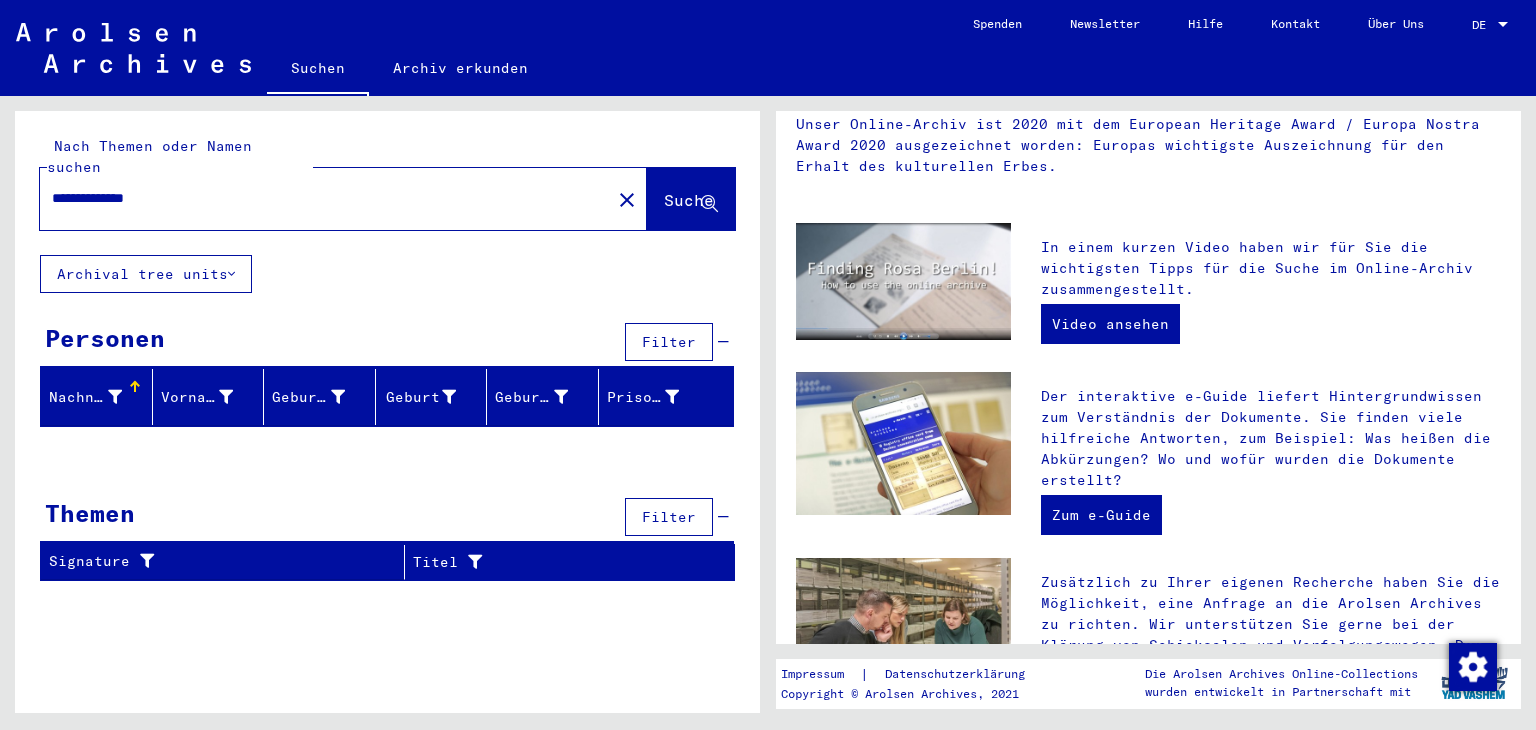 type on "**********" 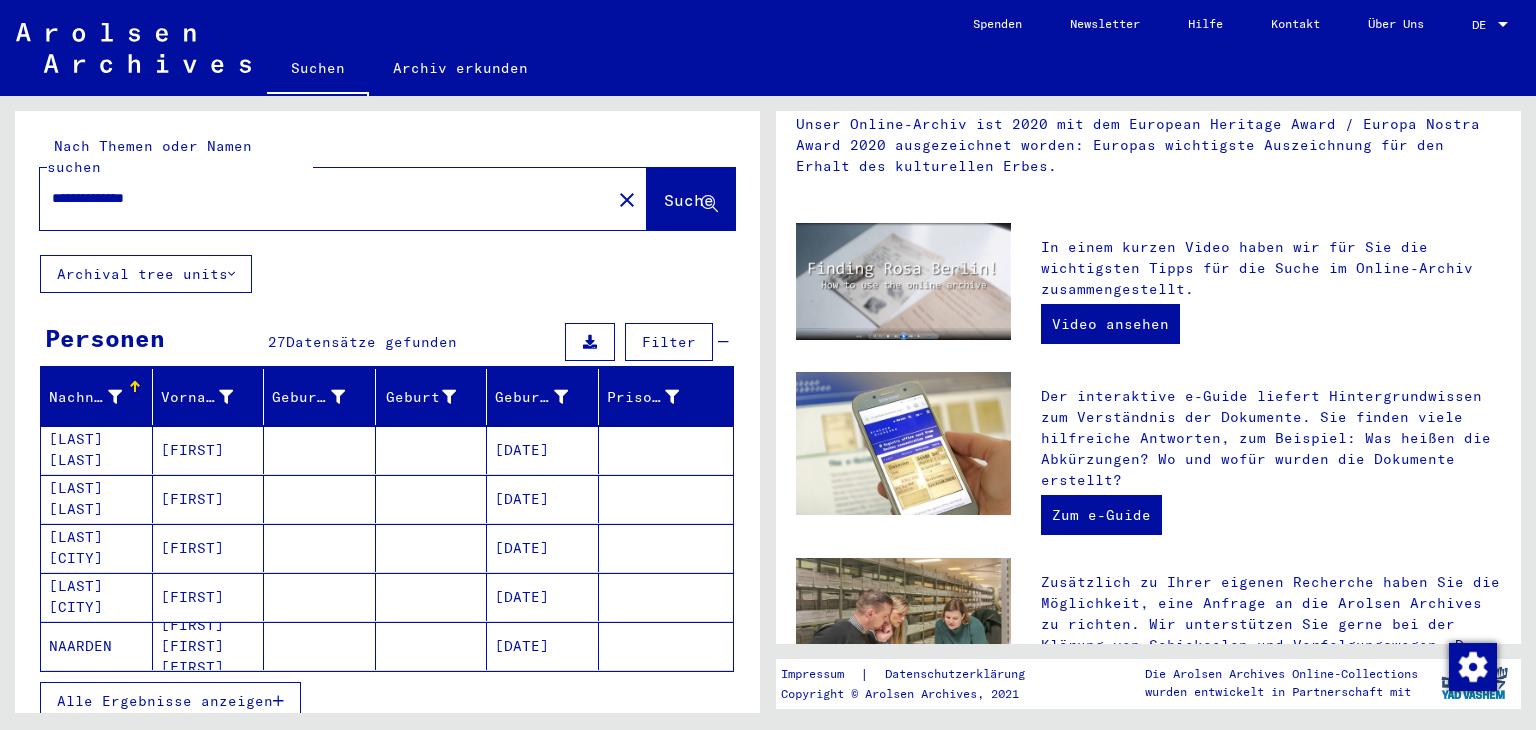 click on "Alle Ergebnisse anzeigen" at bounding box center [165, 701] 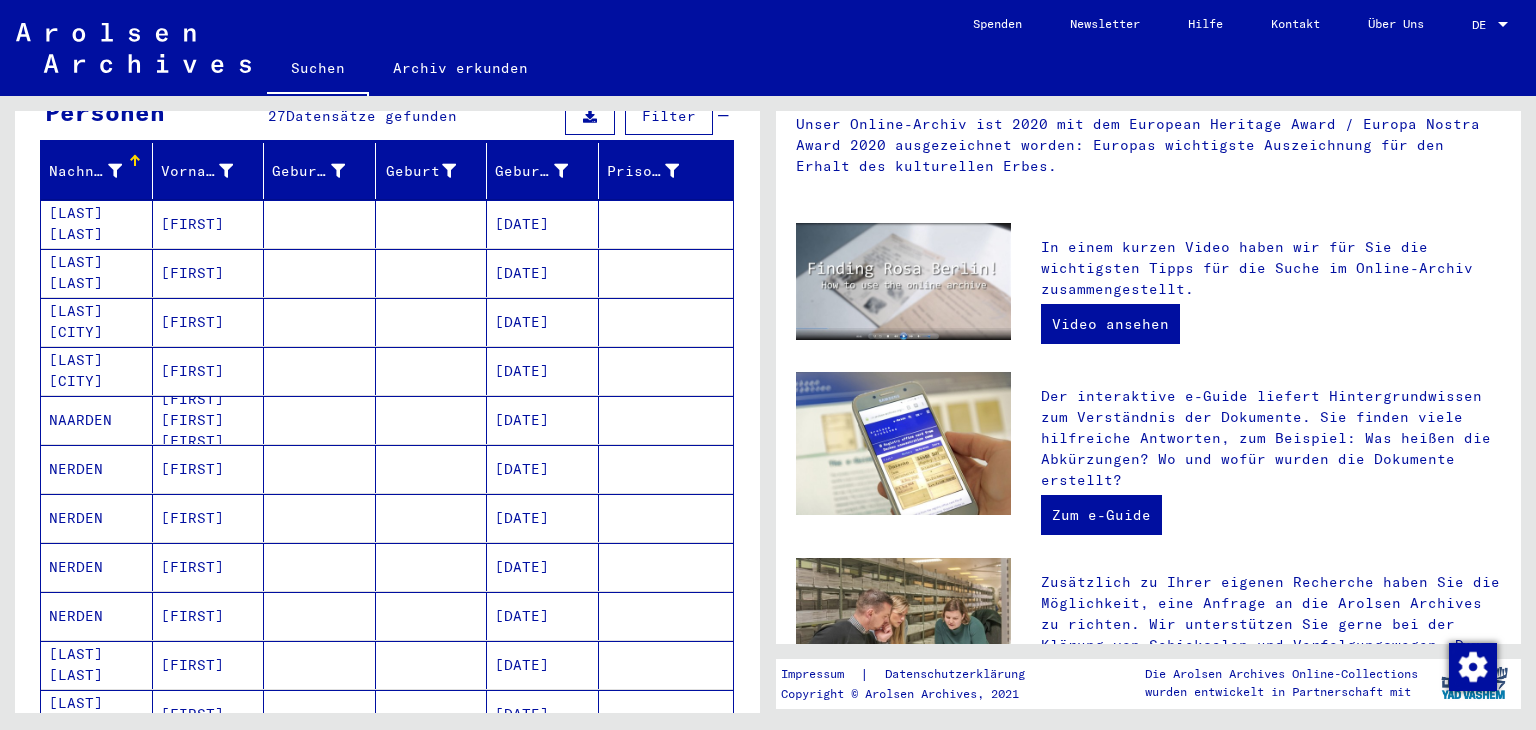 scroll, scrollTop: 200, scrollLeft: 0, axis: vertical 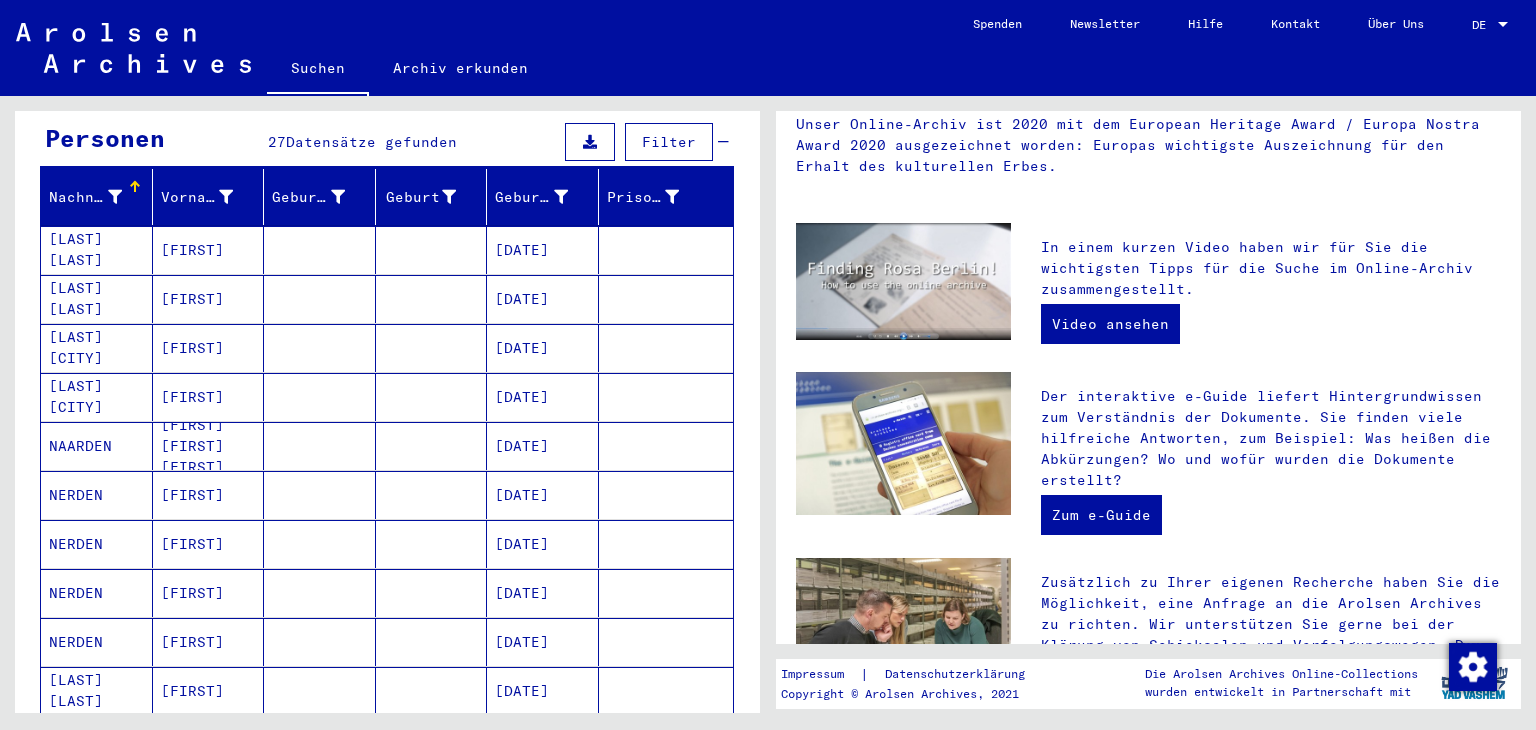 click on "Geburtsdatum" at bounding box center [546, 197] 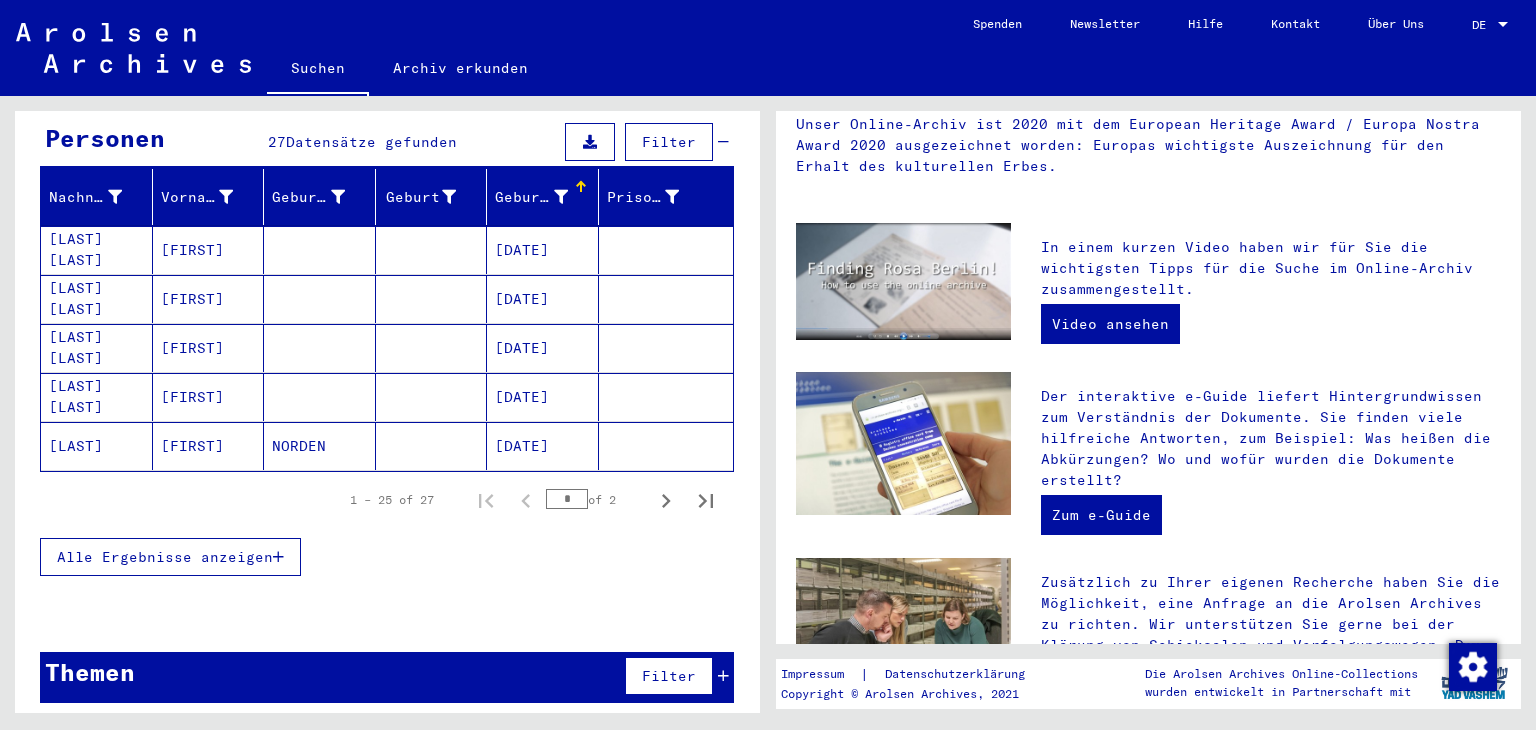 scroll, scrollTop: 186, scrollLeft: 0, axis: vertical 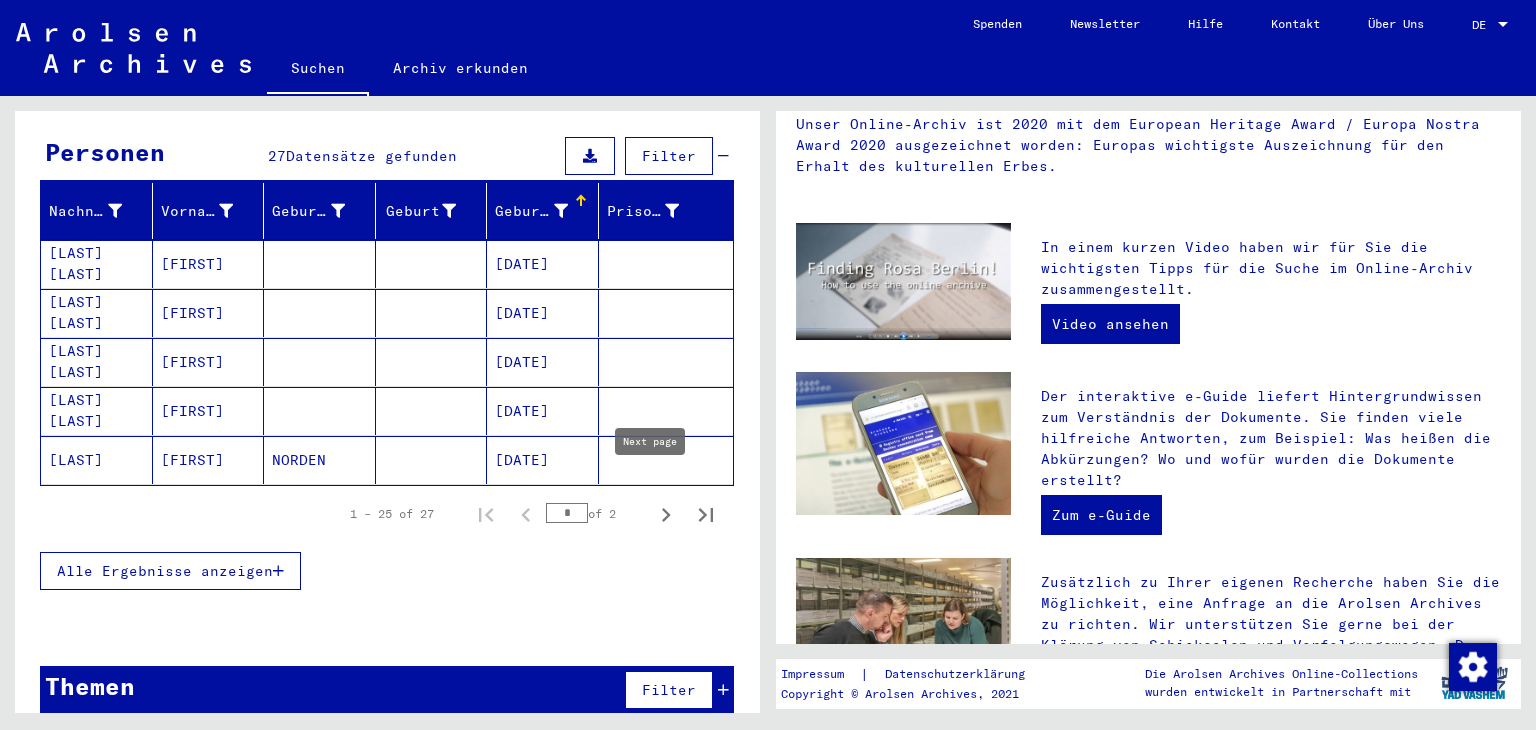 click 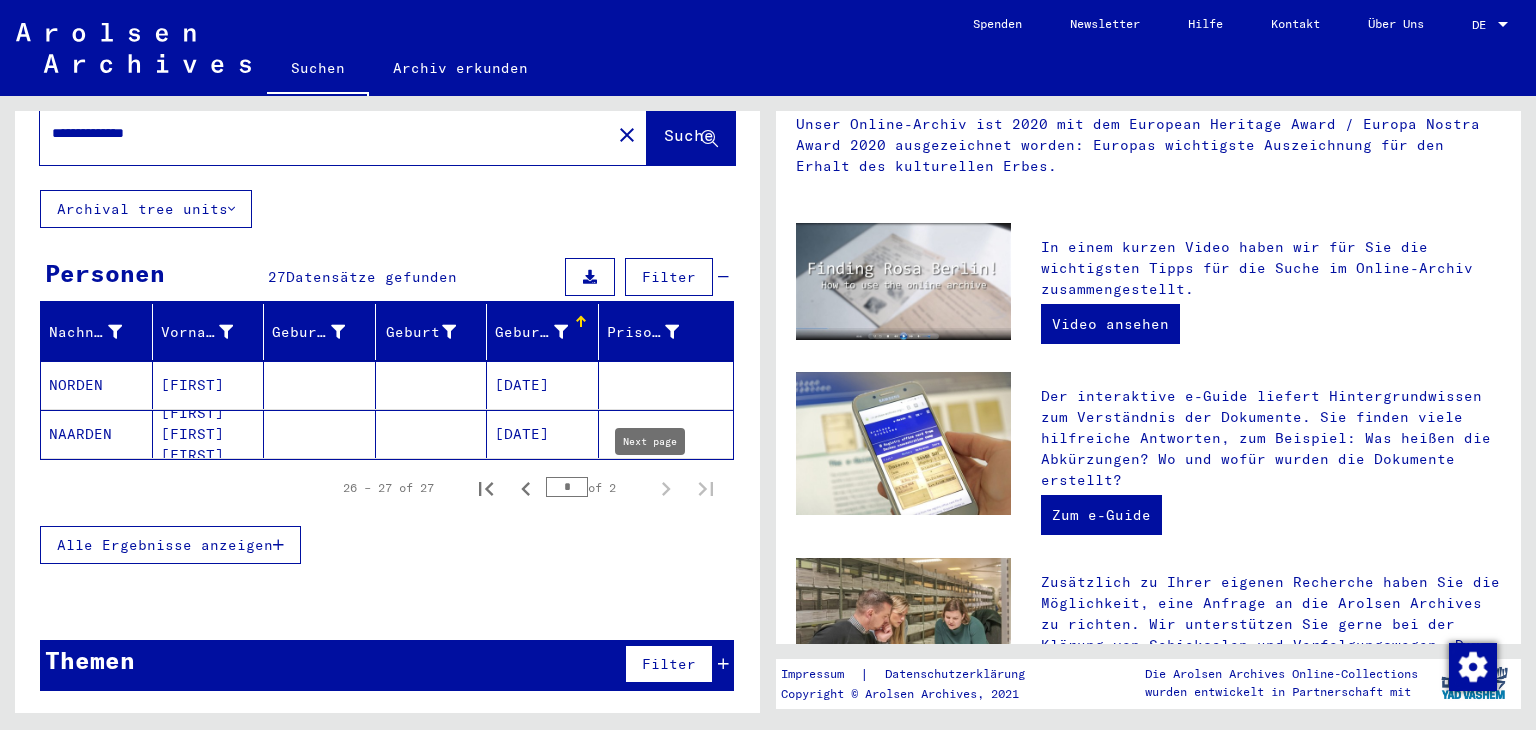 scroll, scrollTop: 40, scrollLeft: 0, axis: vertical 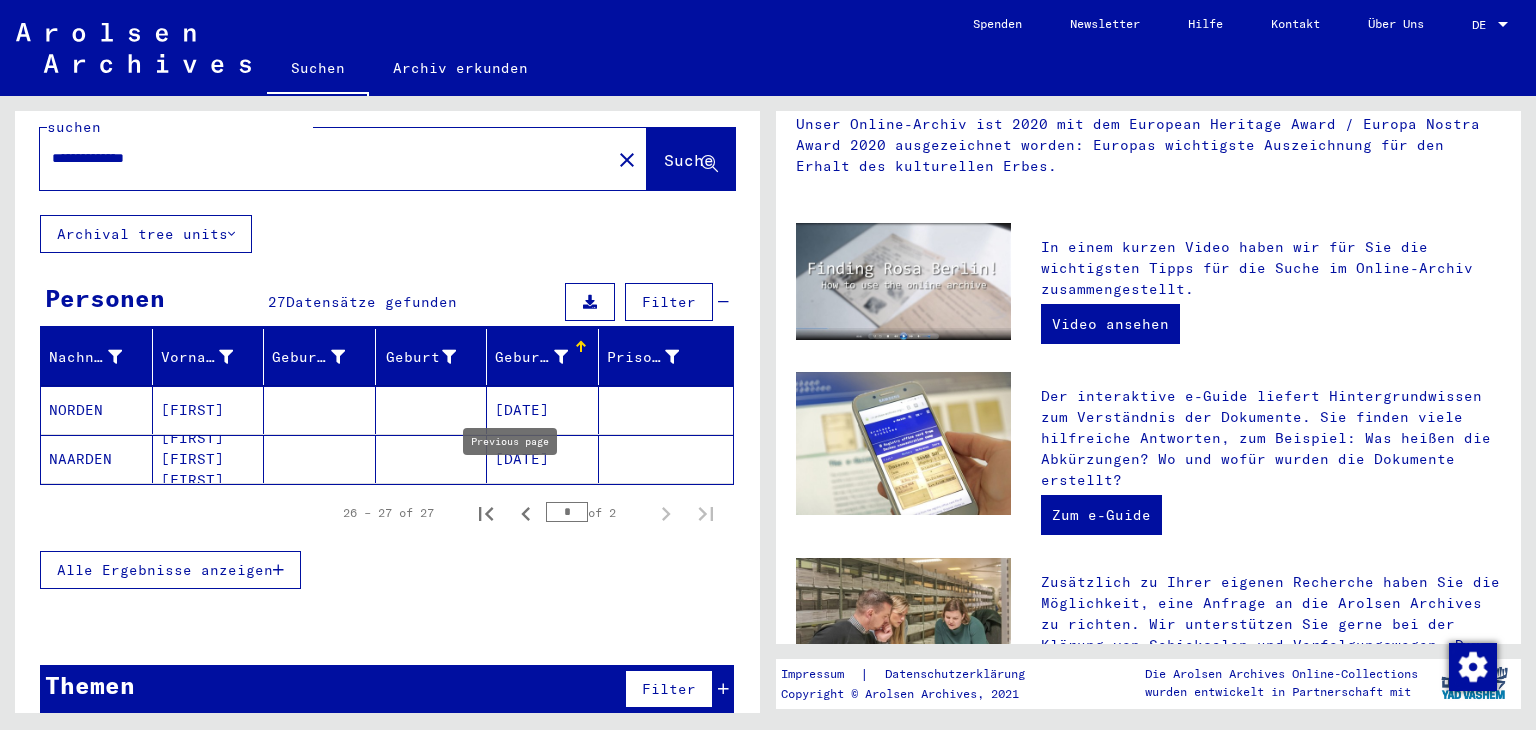 click 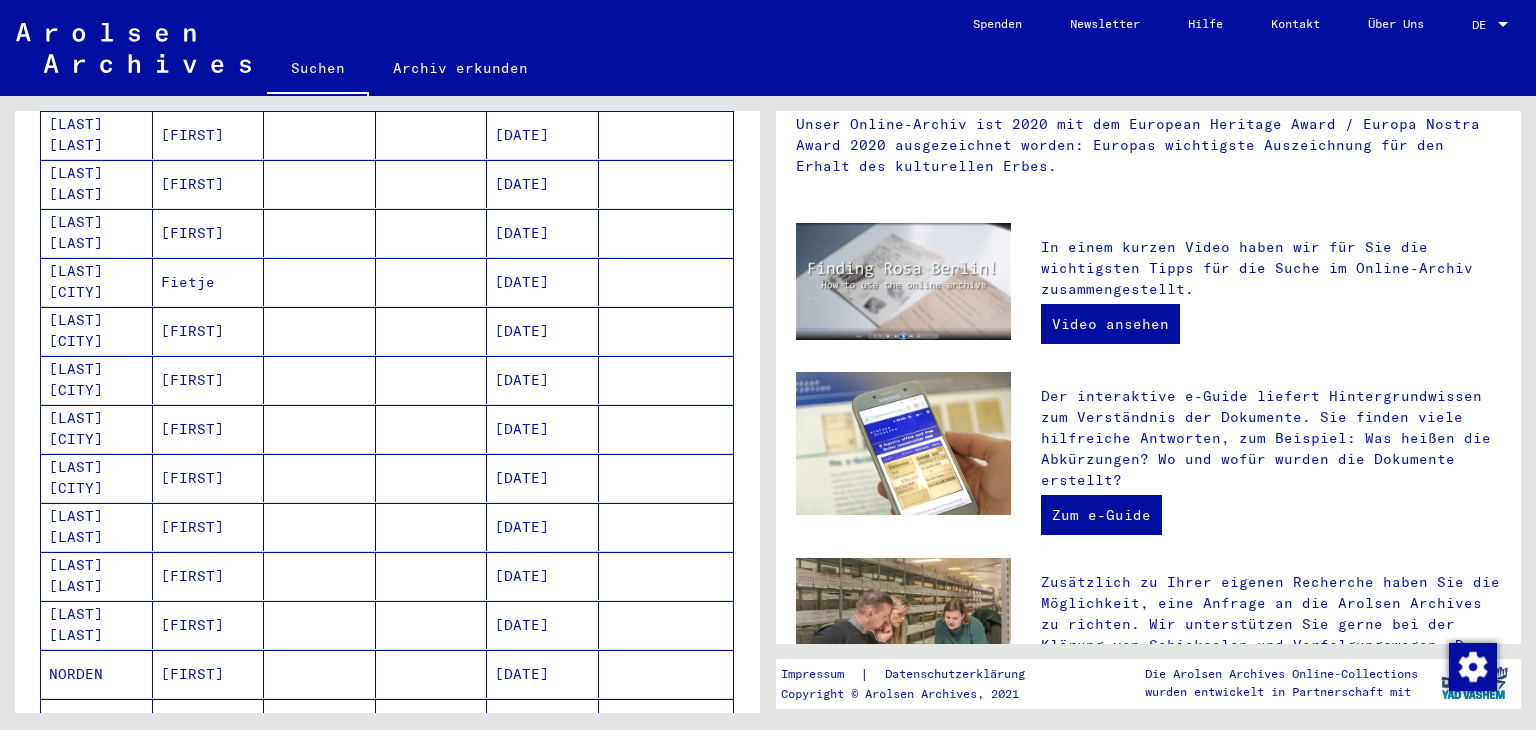 scroll, scrollTop: 740, scrollLeft: 0, axis: vertical 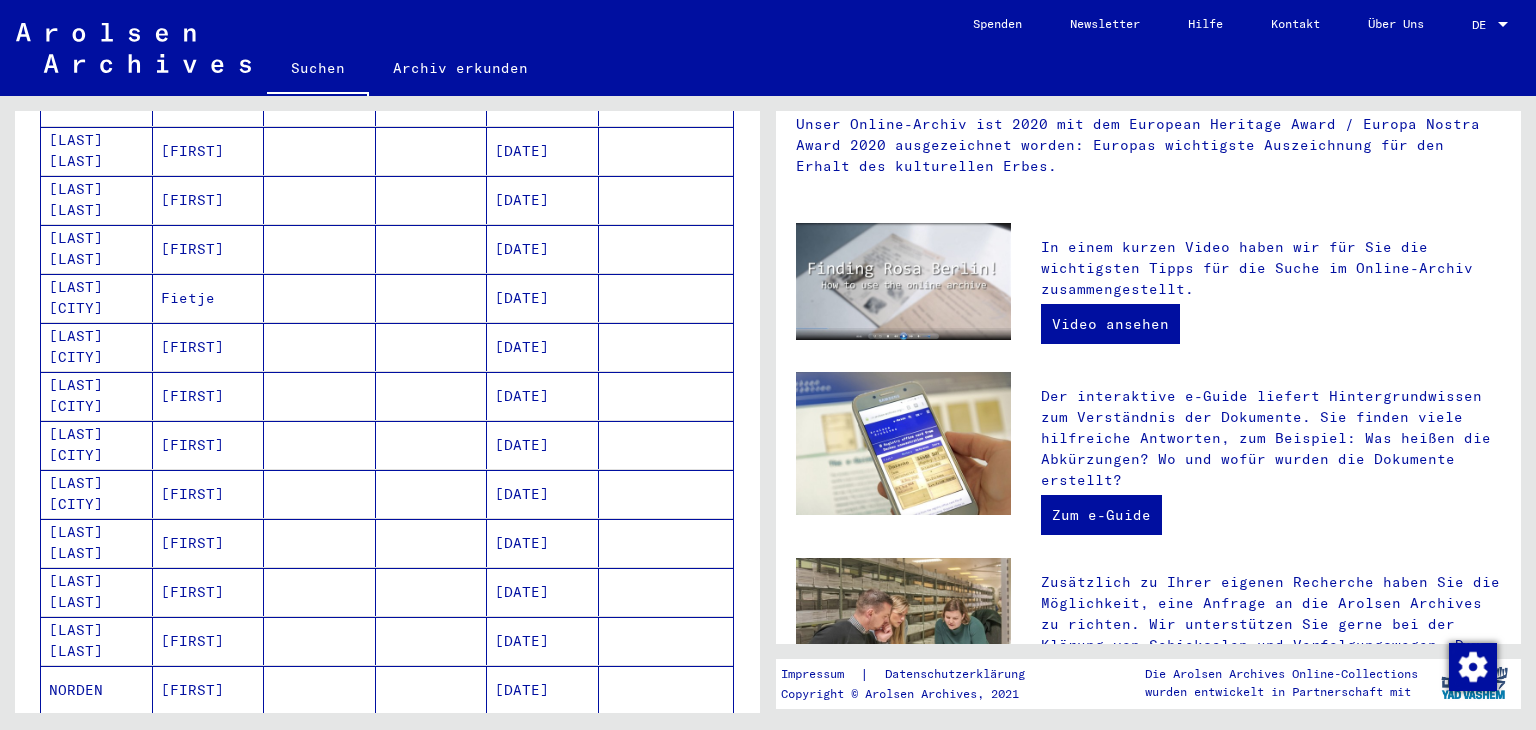 click on "[DATE]" at bounding box center [543, 396] 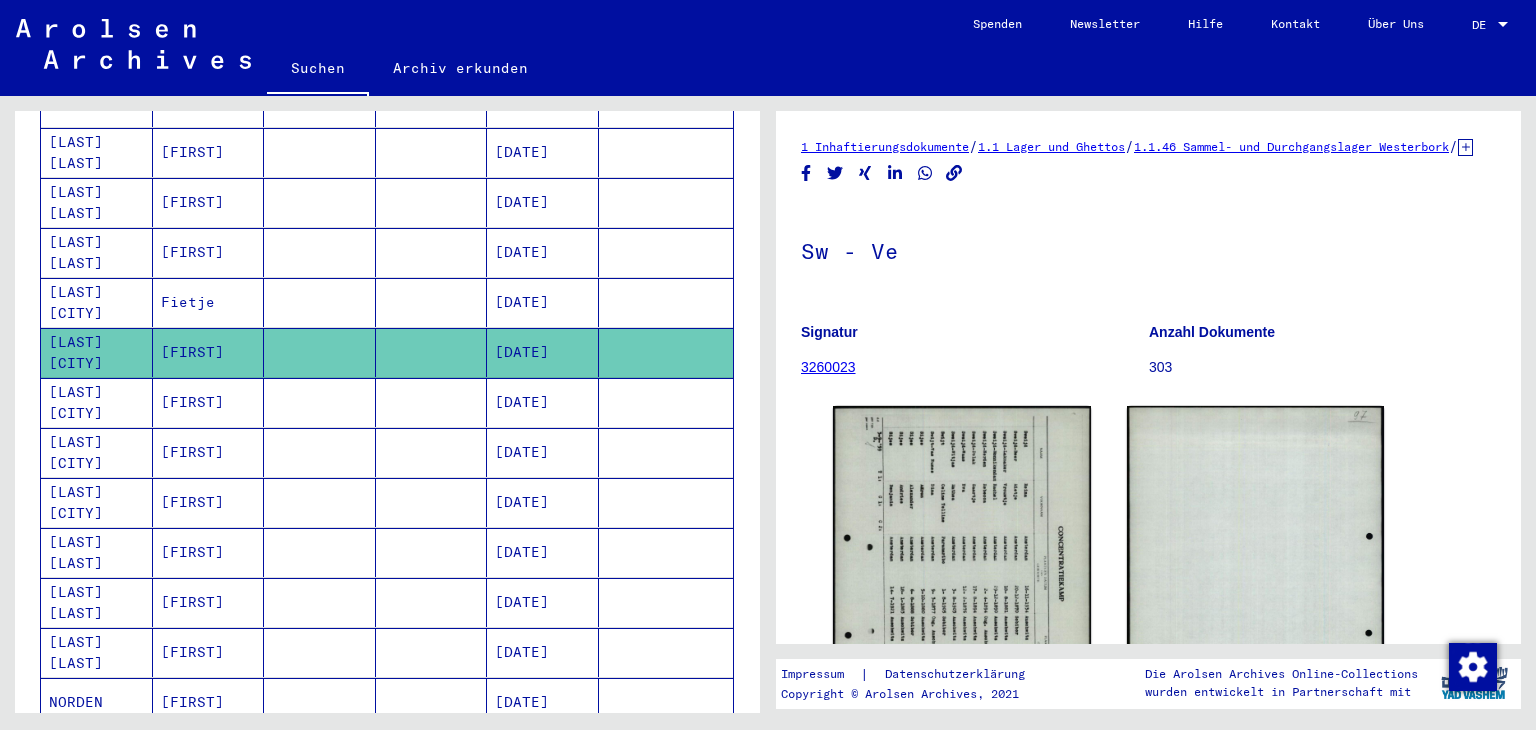 scroll, scrollTop: 0, scrollLeft: 0, axis: both 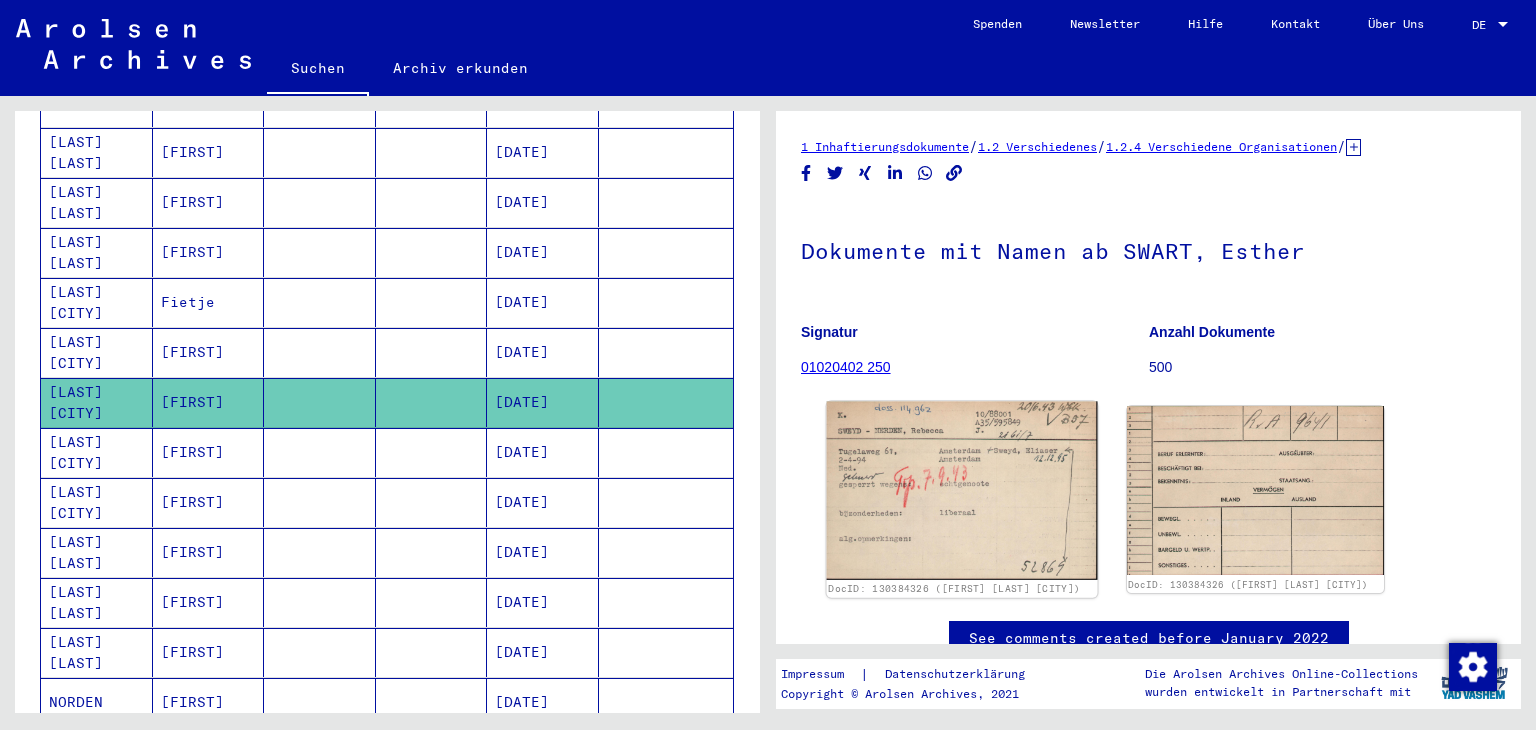 click 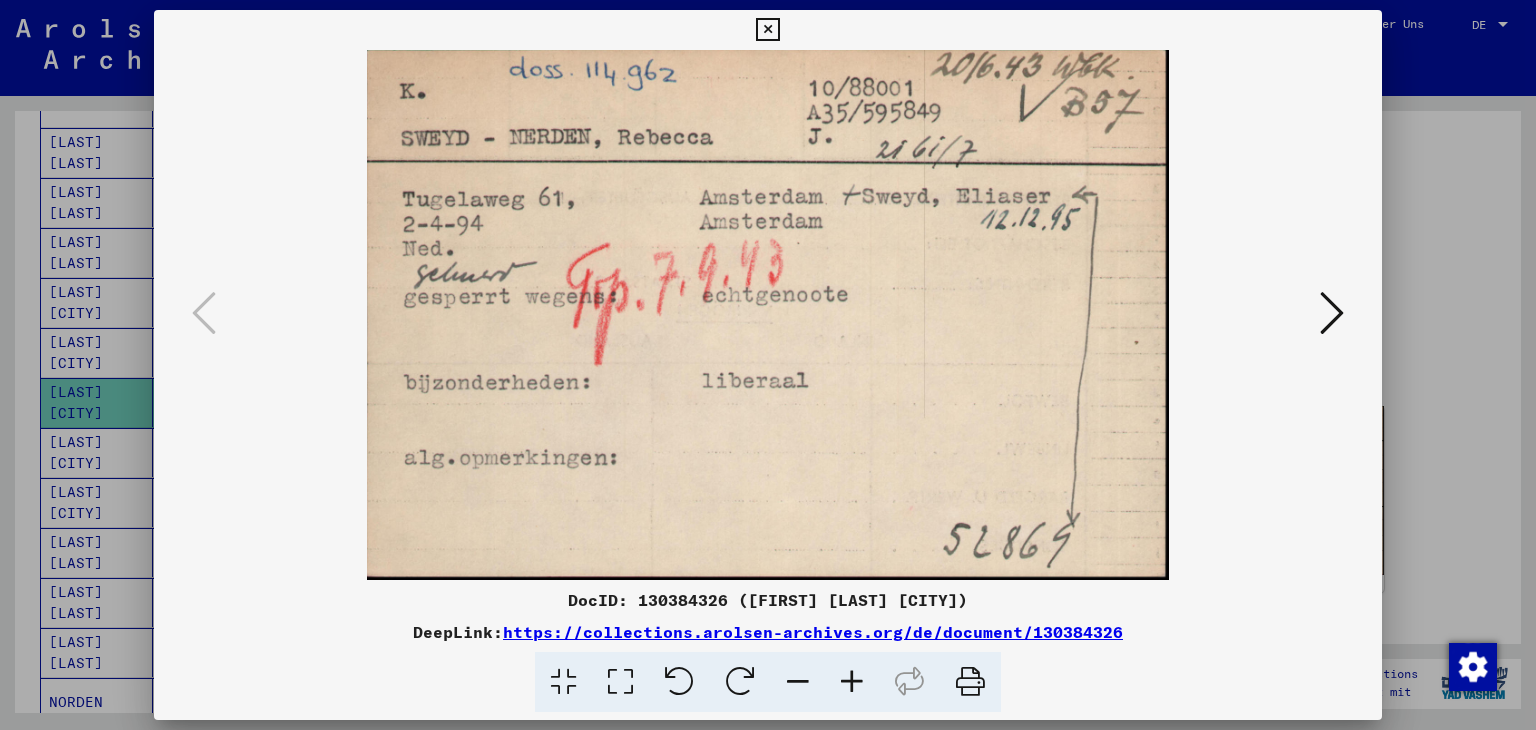 click at bounding box center (768, 365) 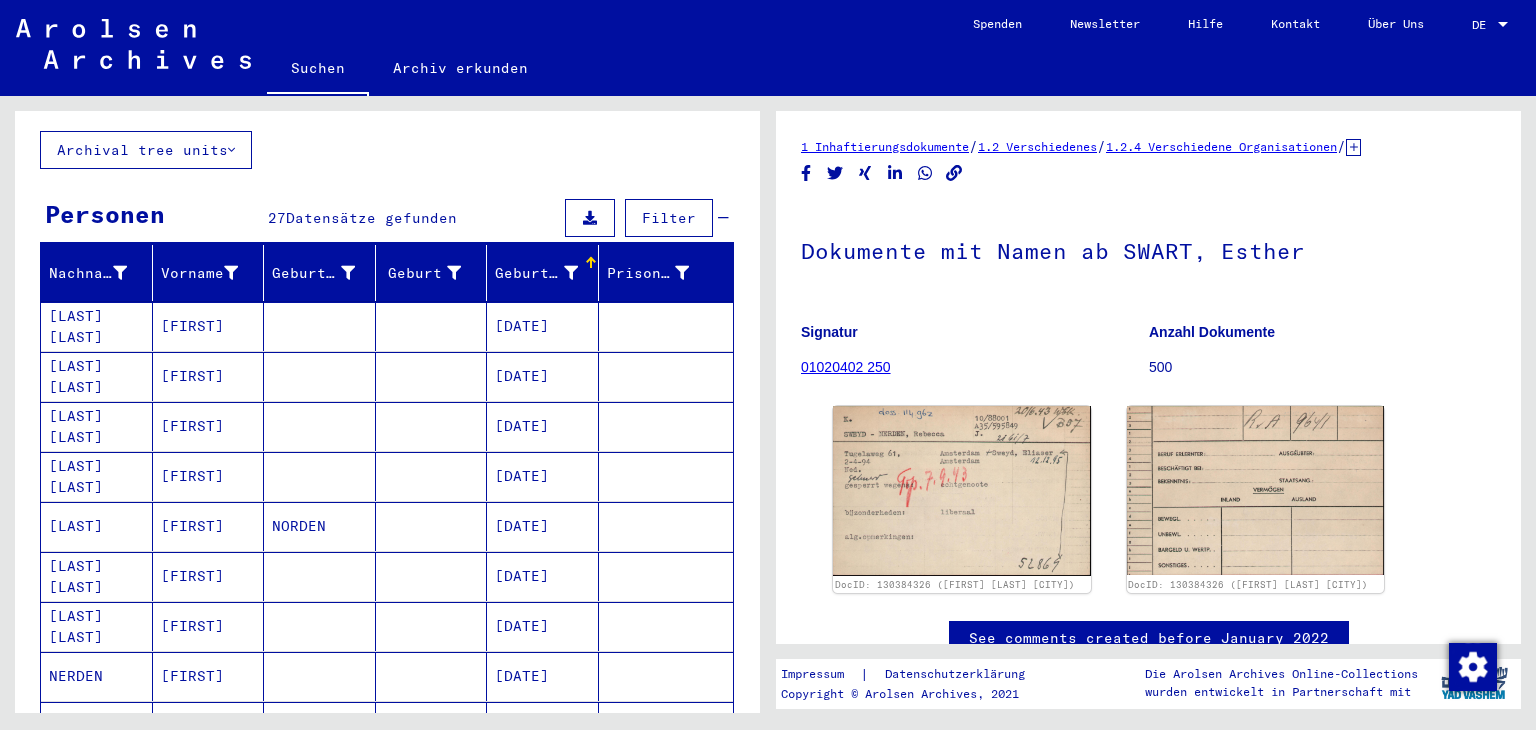 scroll, scrollTop: 0, scrollLeft: 0, axis: both 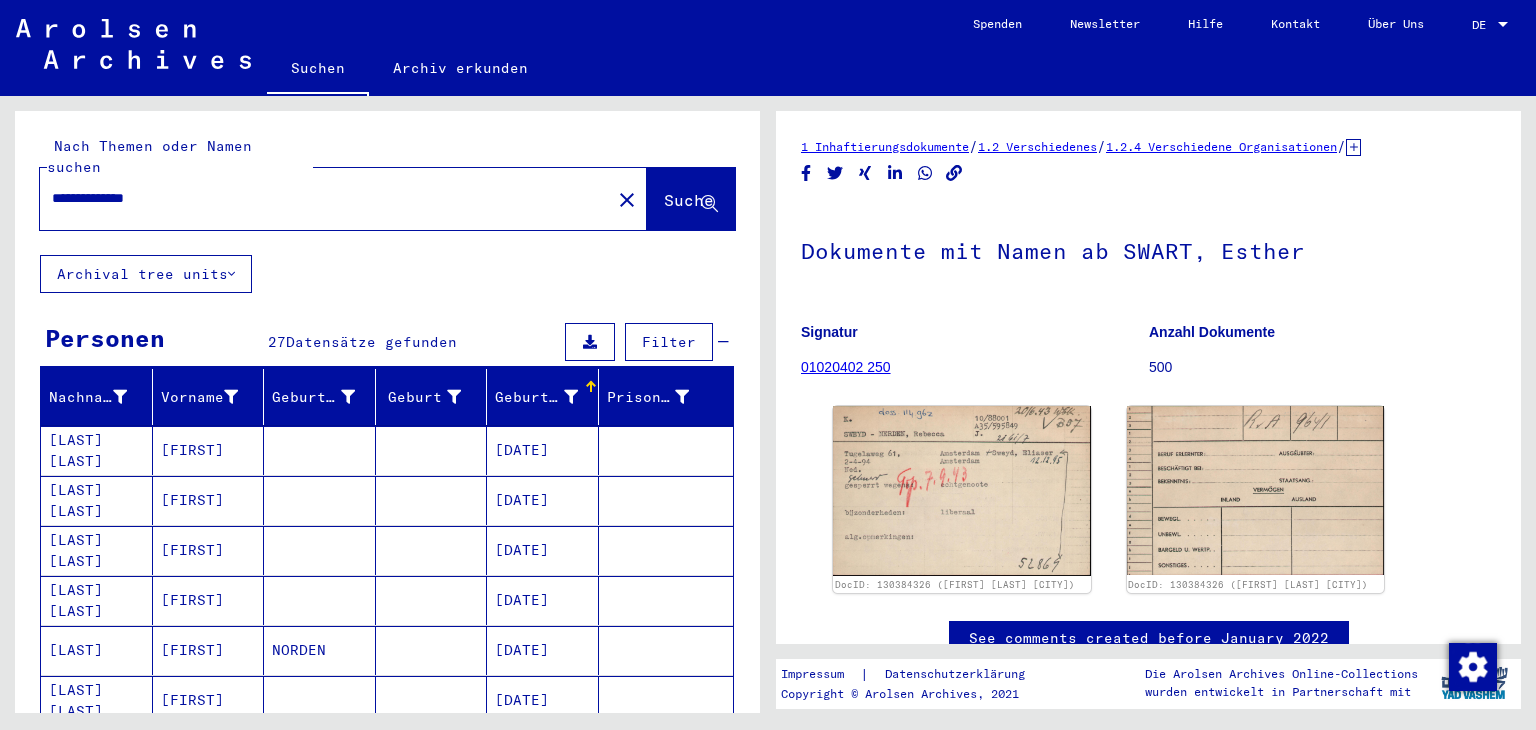 drag, startPoint x: 214, startPoint y: 185, endPoint x: 0, endPoint y: 221, distance: 217.00691 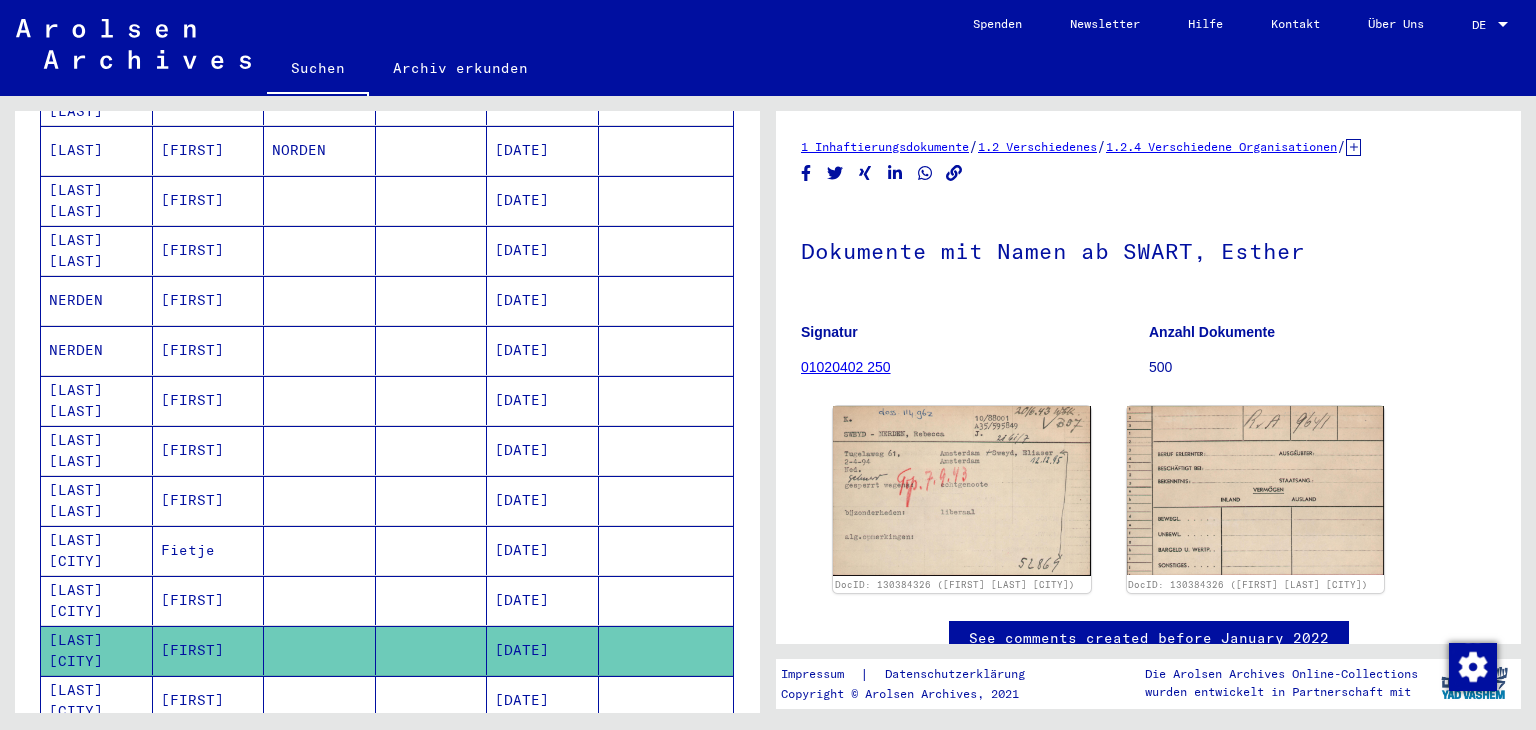scroll, scrollTop: 0, scrollLeft: 0, axis: both 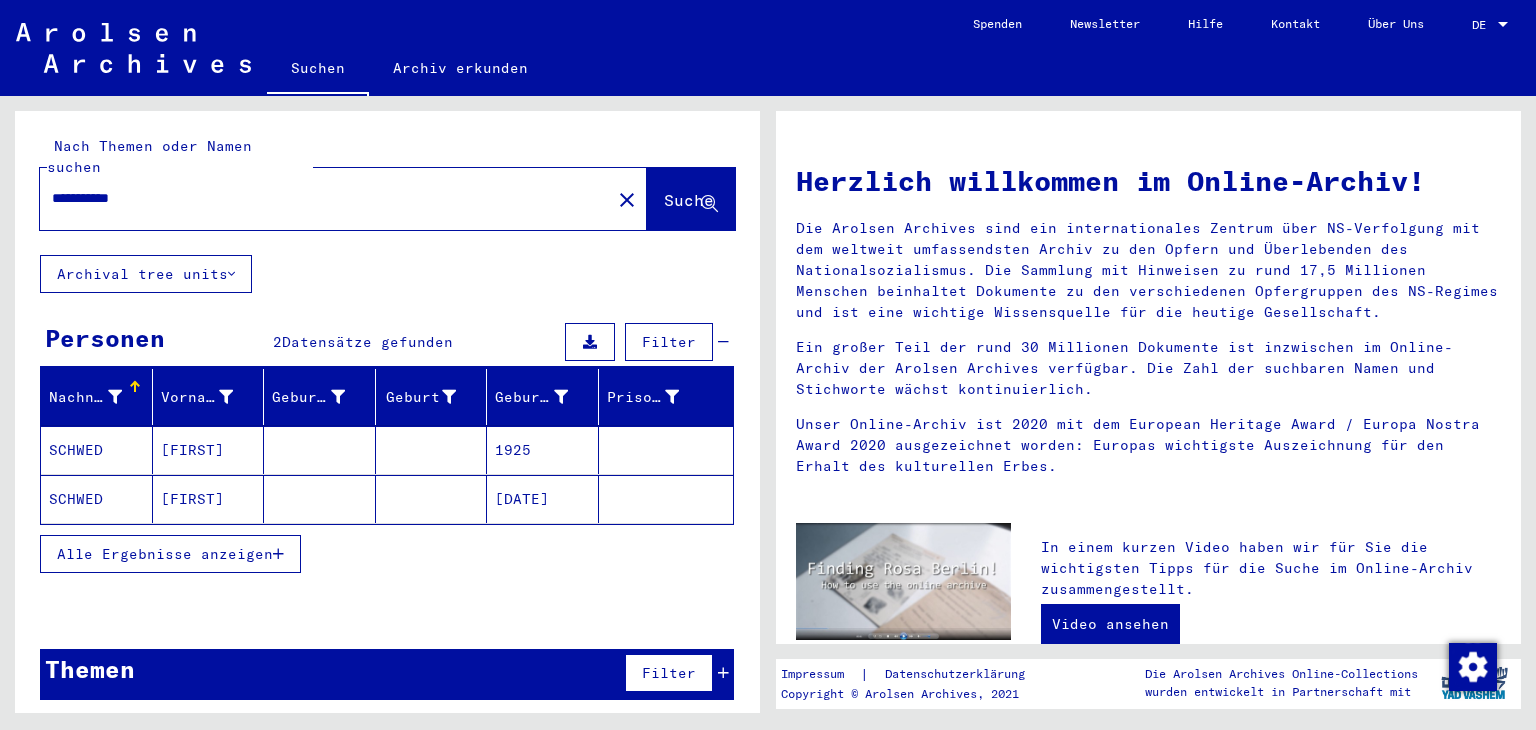click on "1925" at bounding box center (543, 499) 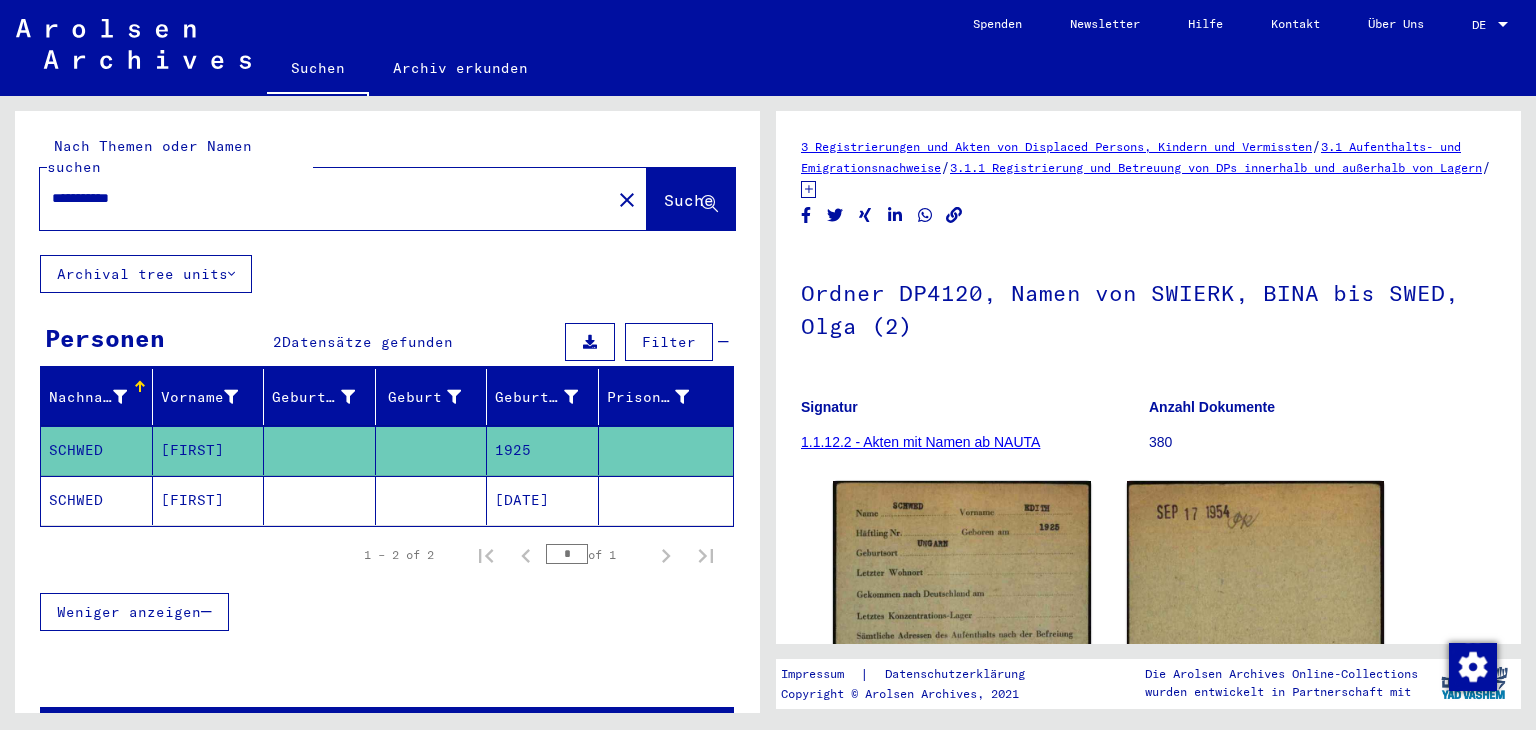 scroll, scrollTop: 0, scrollLeft: 0, axis: both 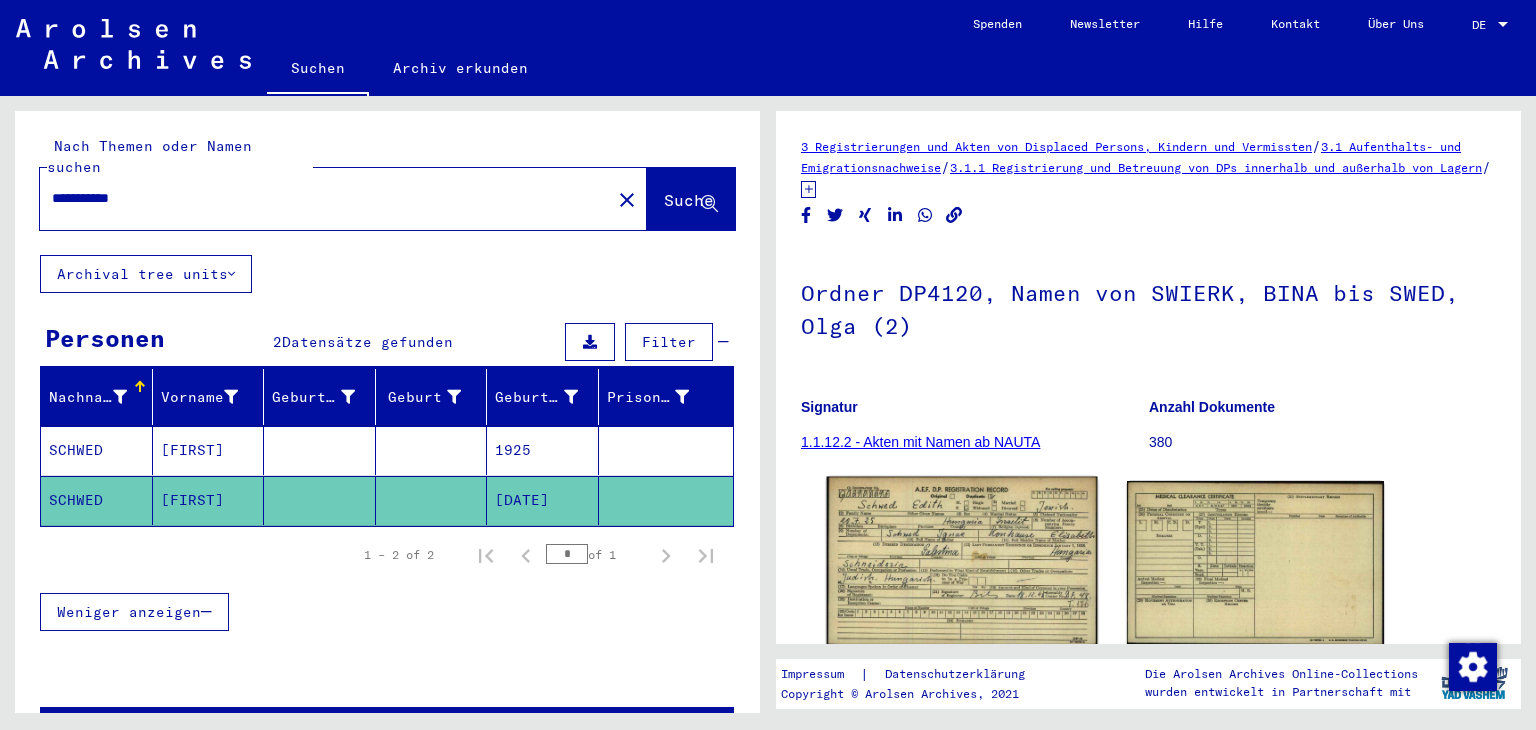 click 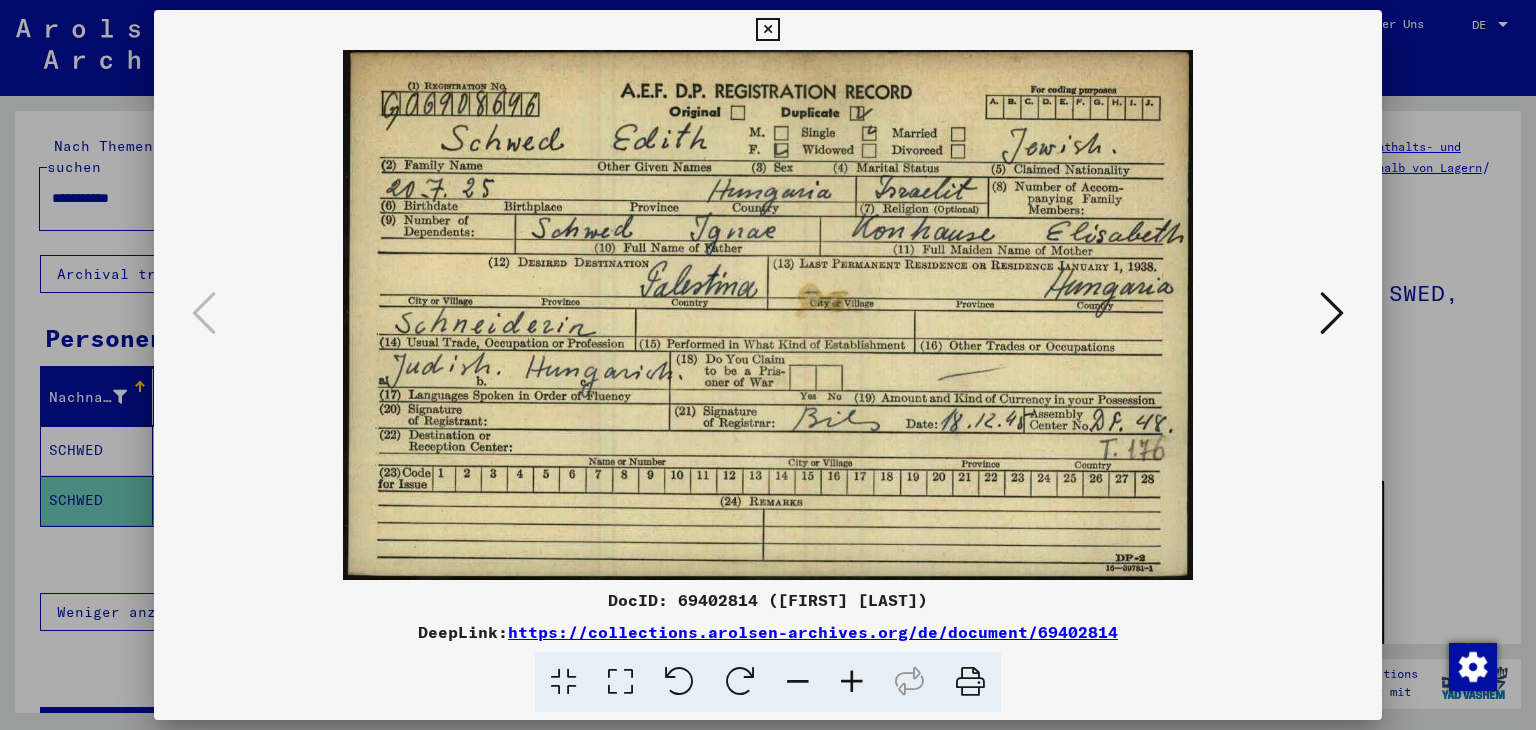 click at bounding box center (768, 365) 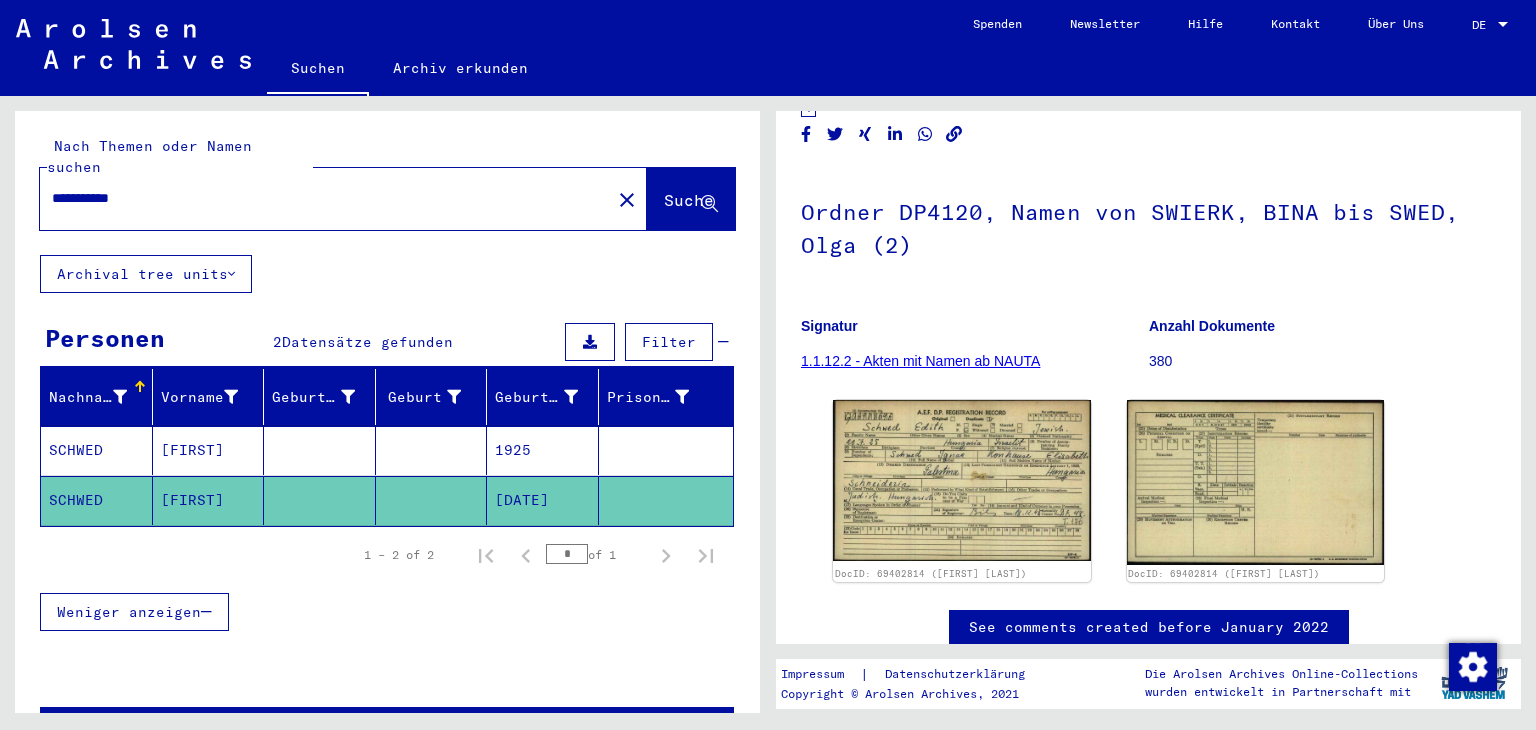 scroll, scrollTop: 200, scrollLeft: 0, axis: vertical 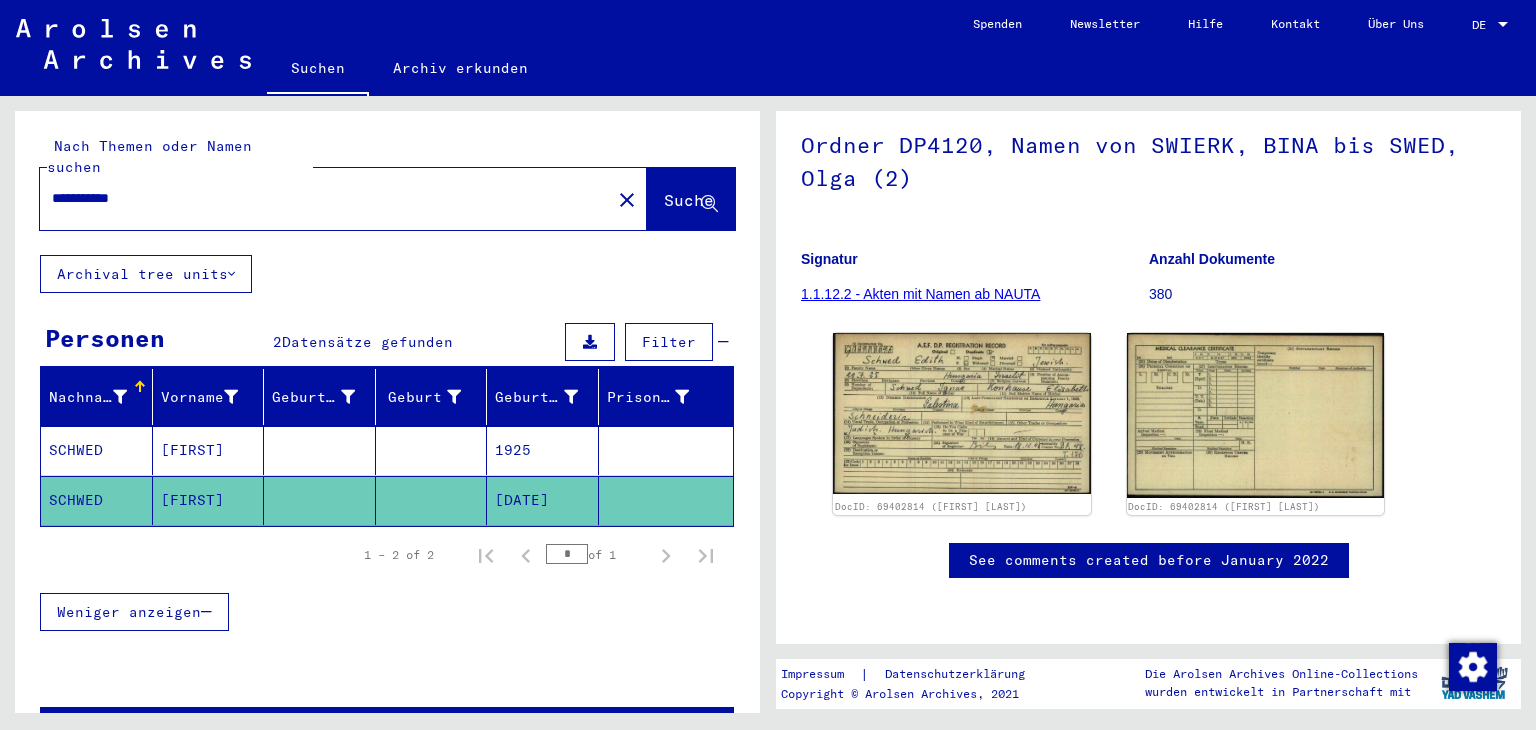 drag, startPoint x: 158, startPoint y: 175, endPoint x: 103, endPoint y: 171, distance: 55.145264 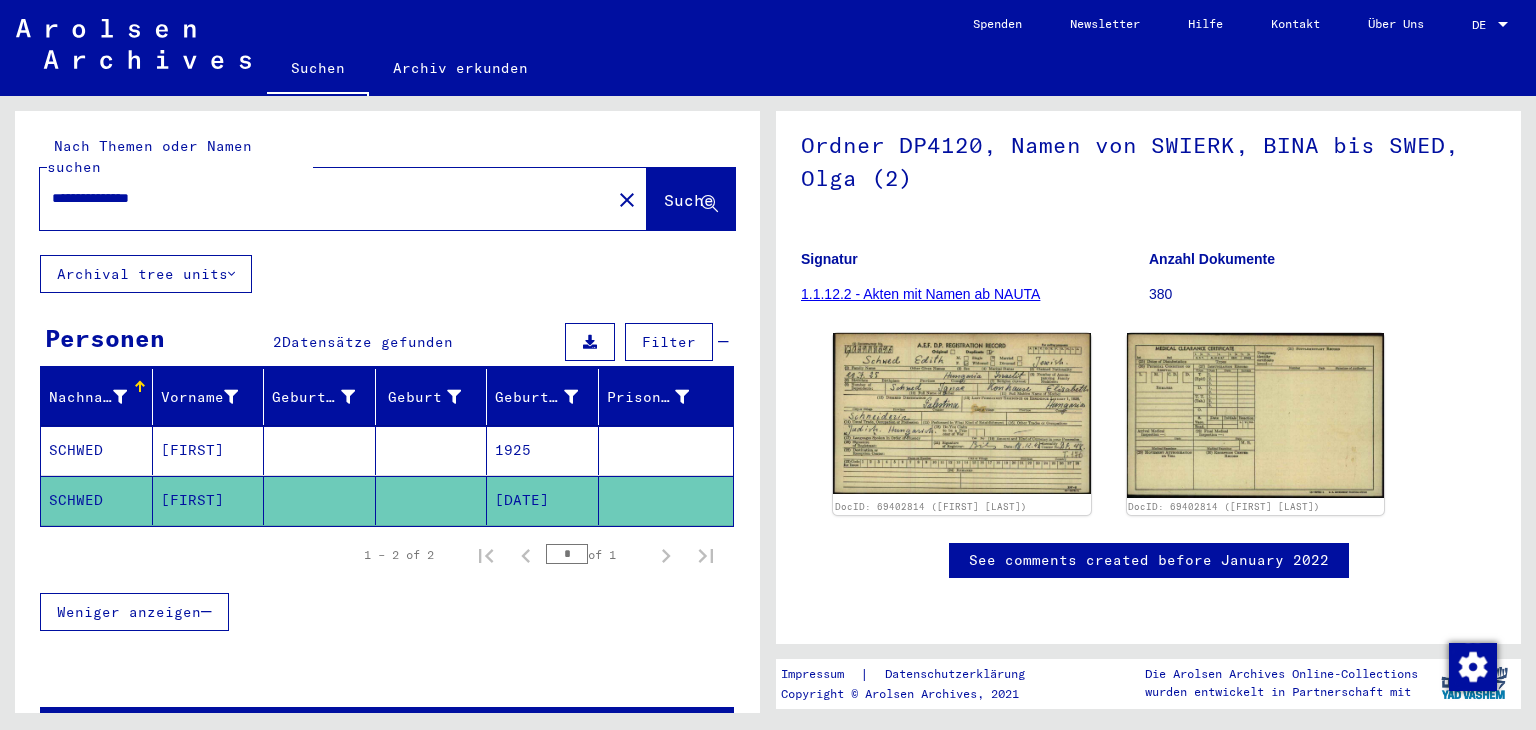 scroll, scrollTop: 0, scrollLeft: 0, axis: both 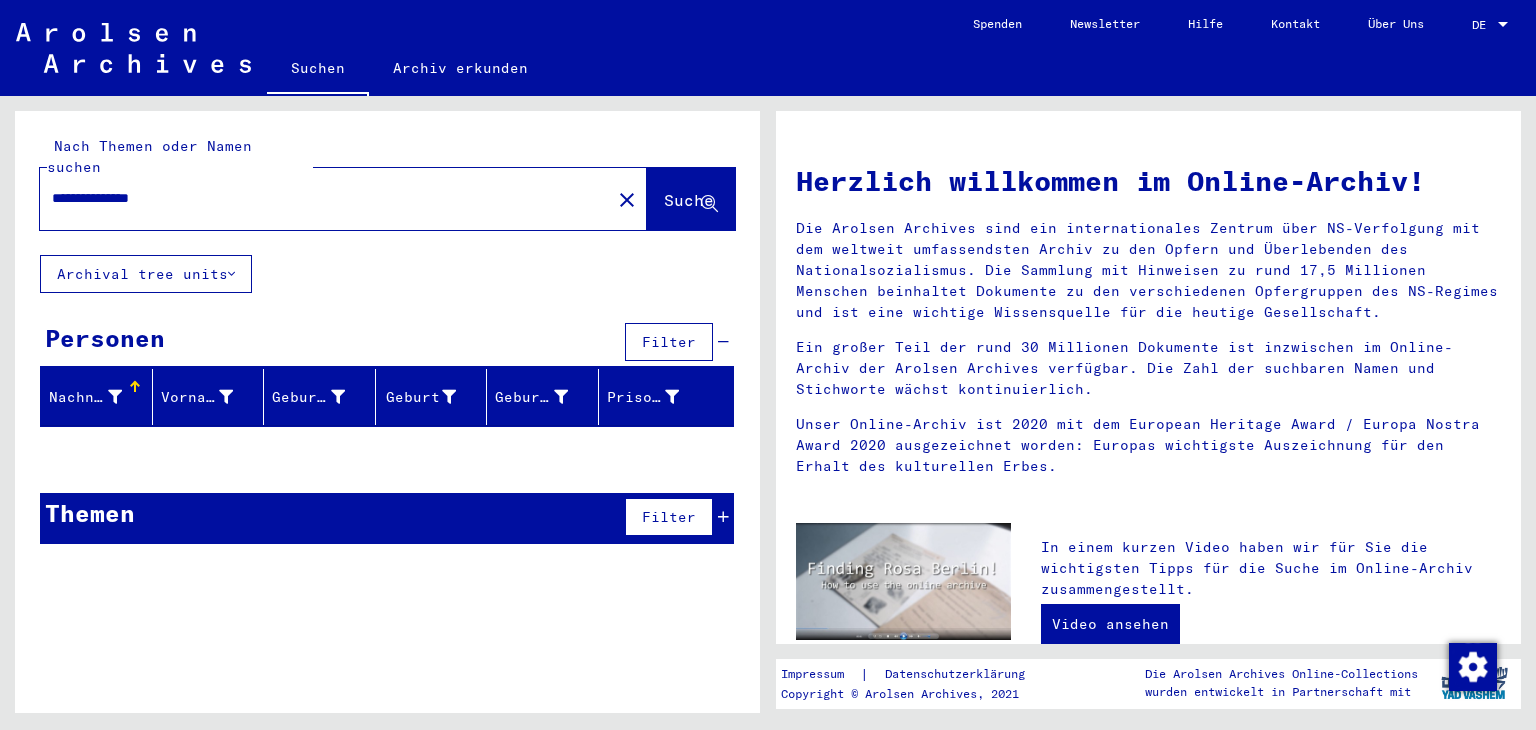 drag, startPoint x: 94, startPoint y: 177, endPoint x: 0, endPoint y: 174, distance: 94.04786 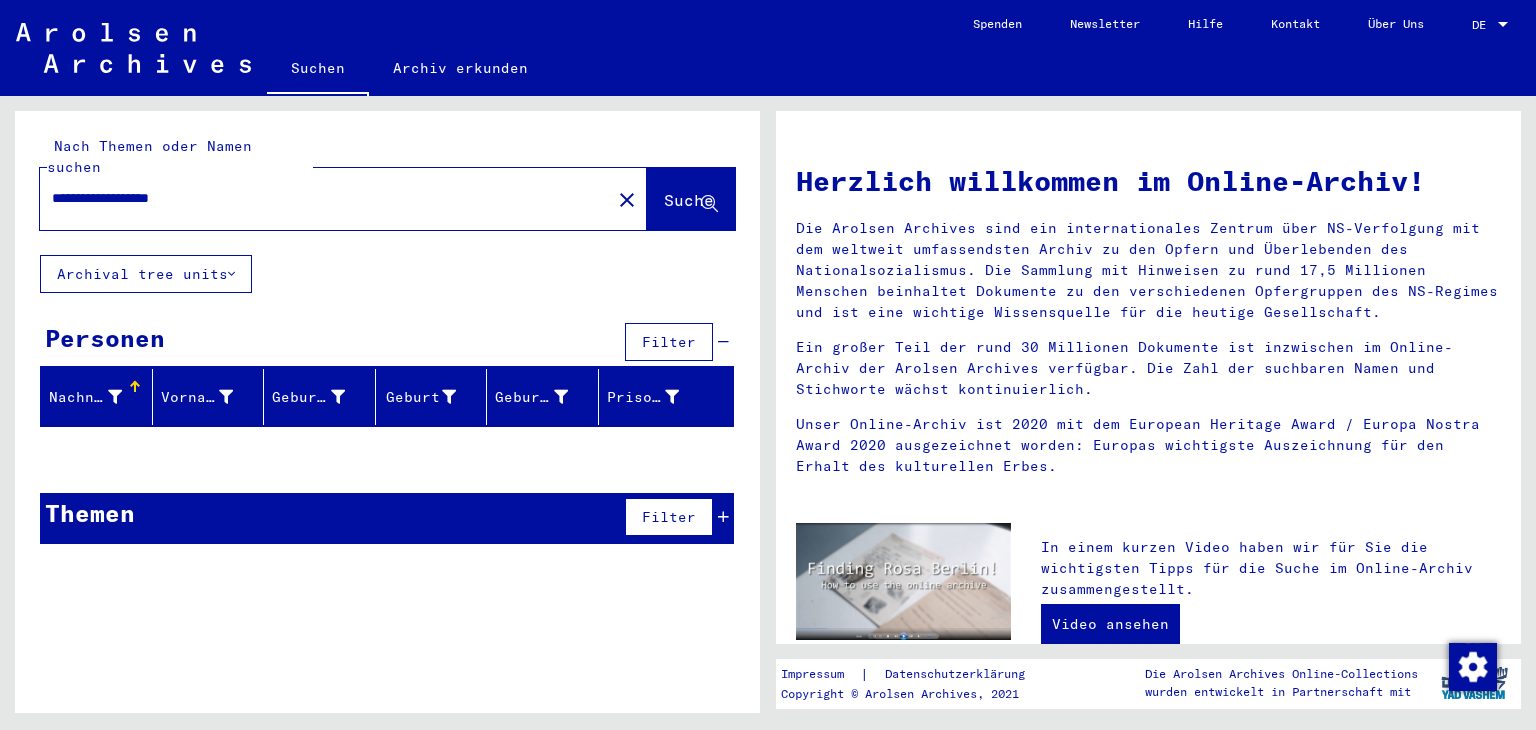 drag, startPoint x: 148, startPoint y: 179, endPoint x: 3, endPoint y: 183, distance: 145.05516 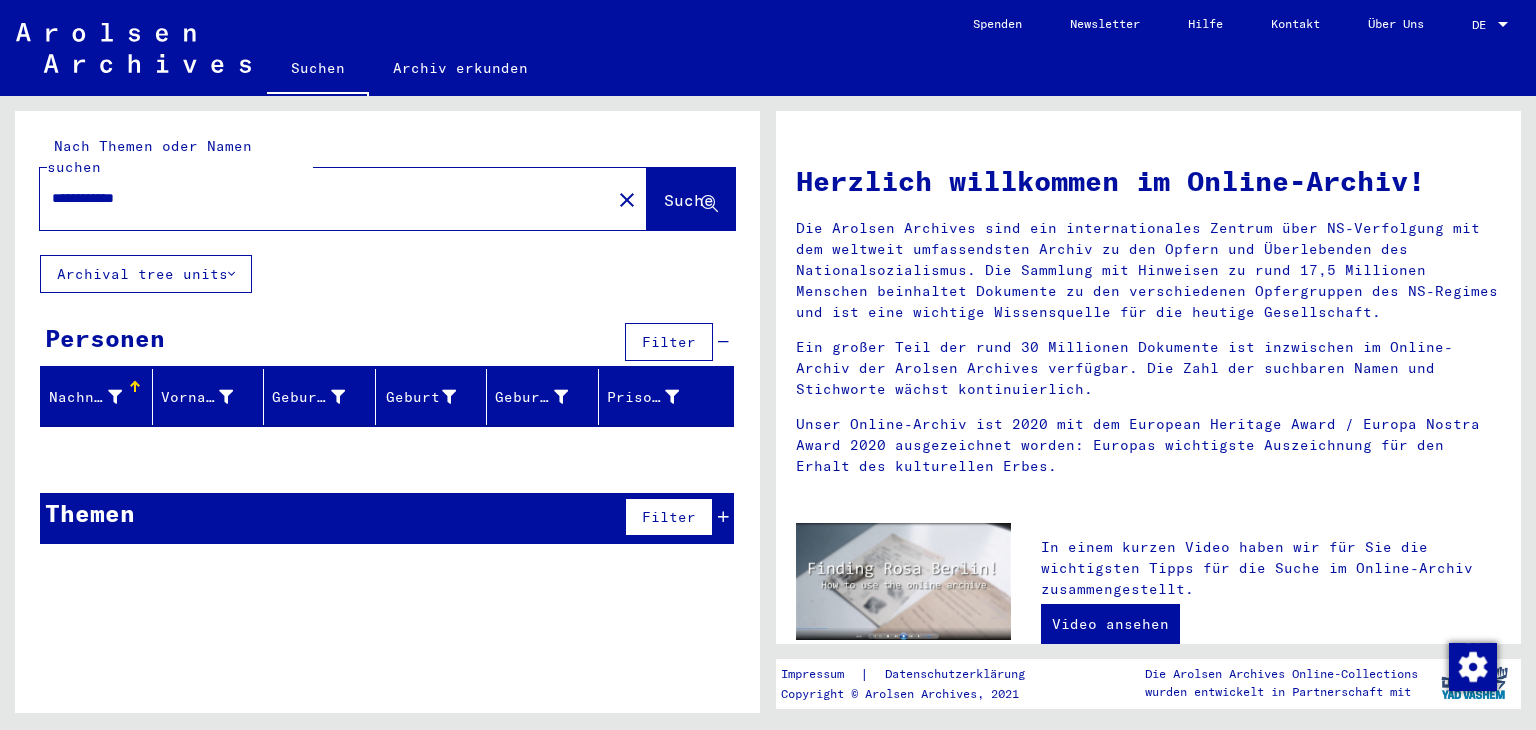 click on "**********" at bounding box center (319, 198) 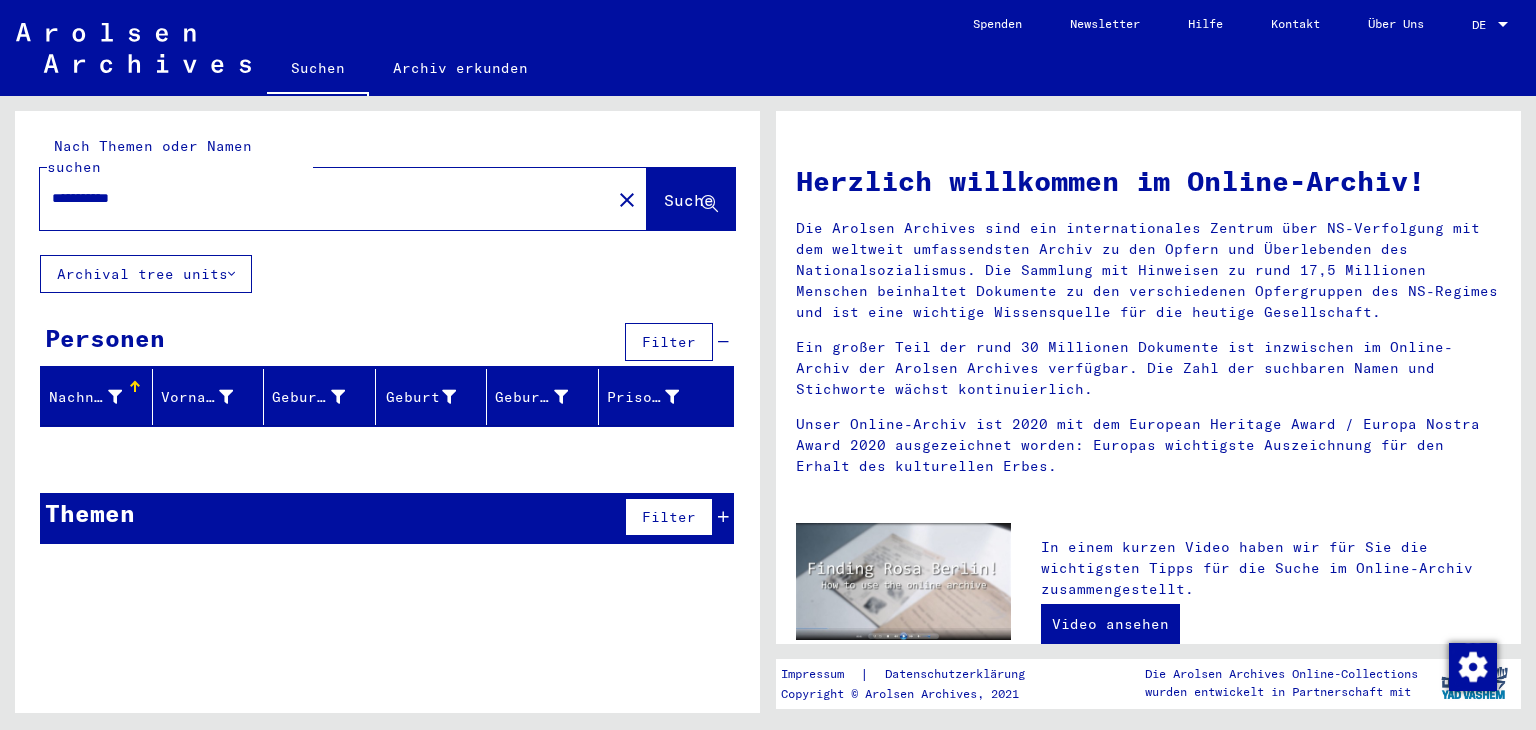type on "**********" 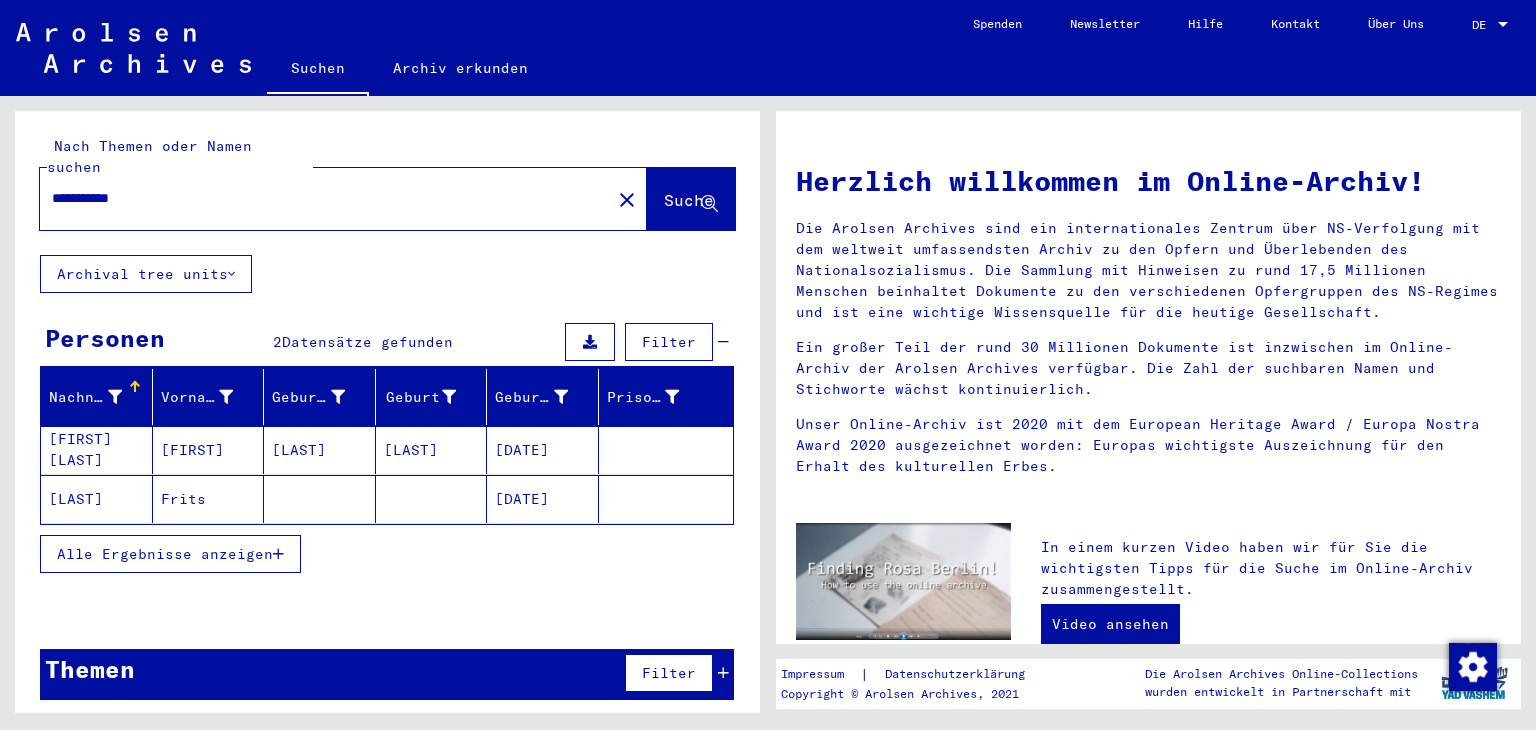 click on "Frits" 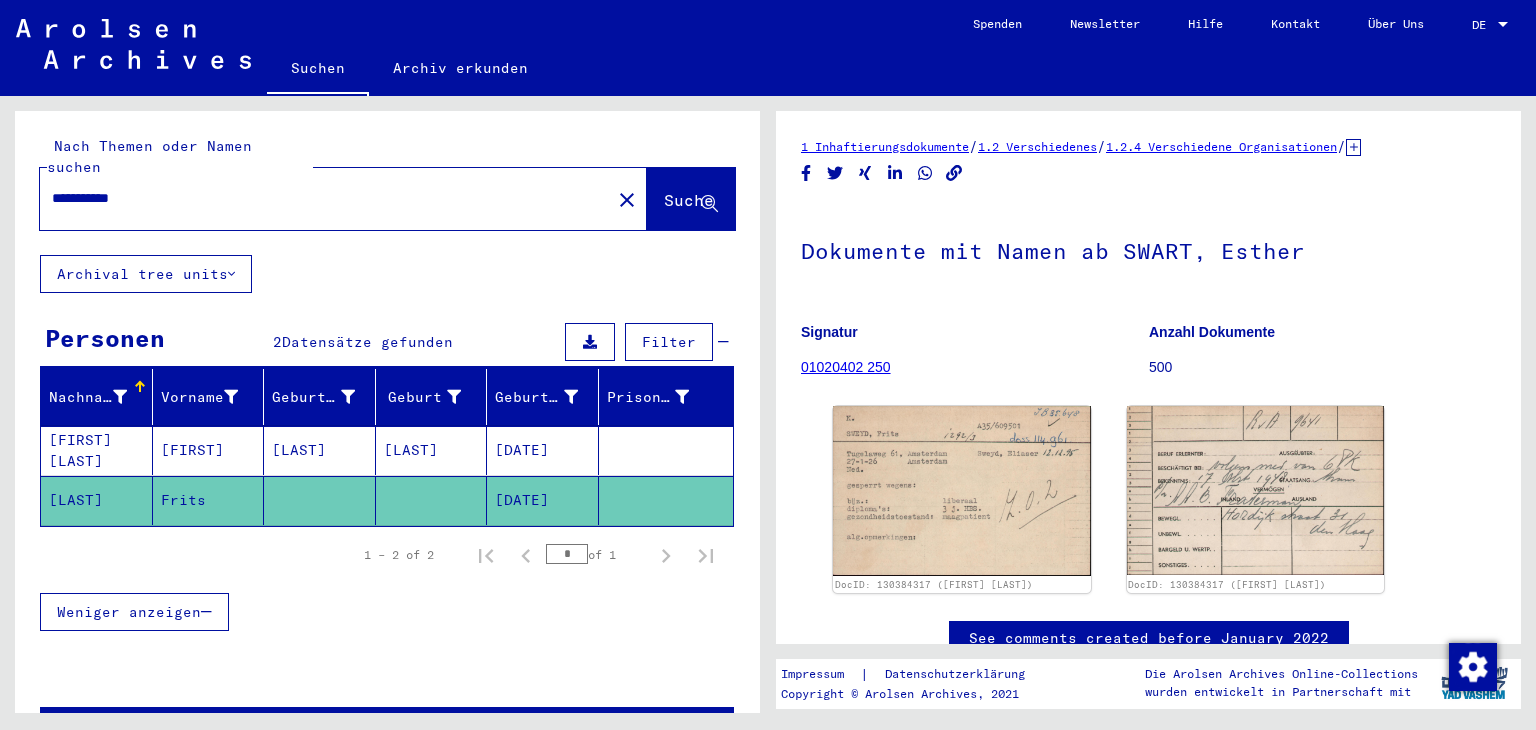 scroll, scrollTop: 0, scrollLeft: 0, axis: both 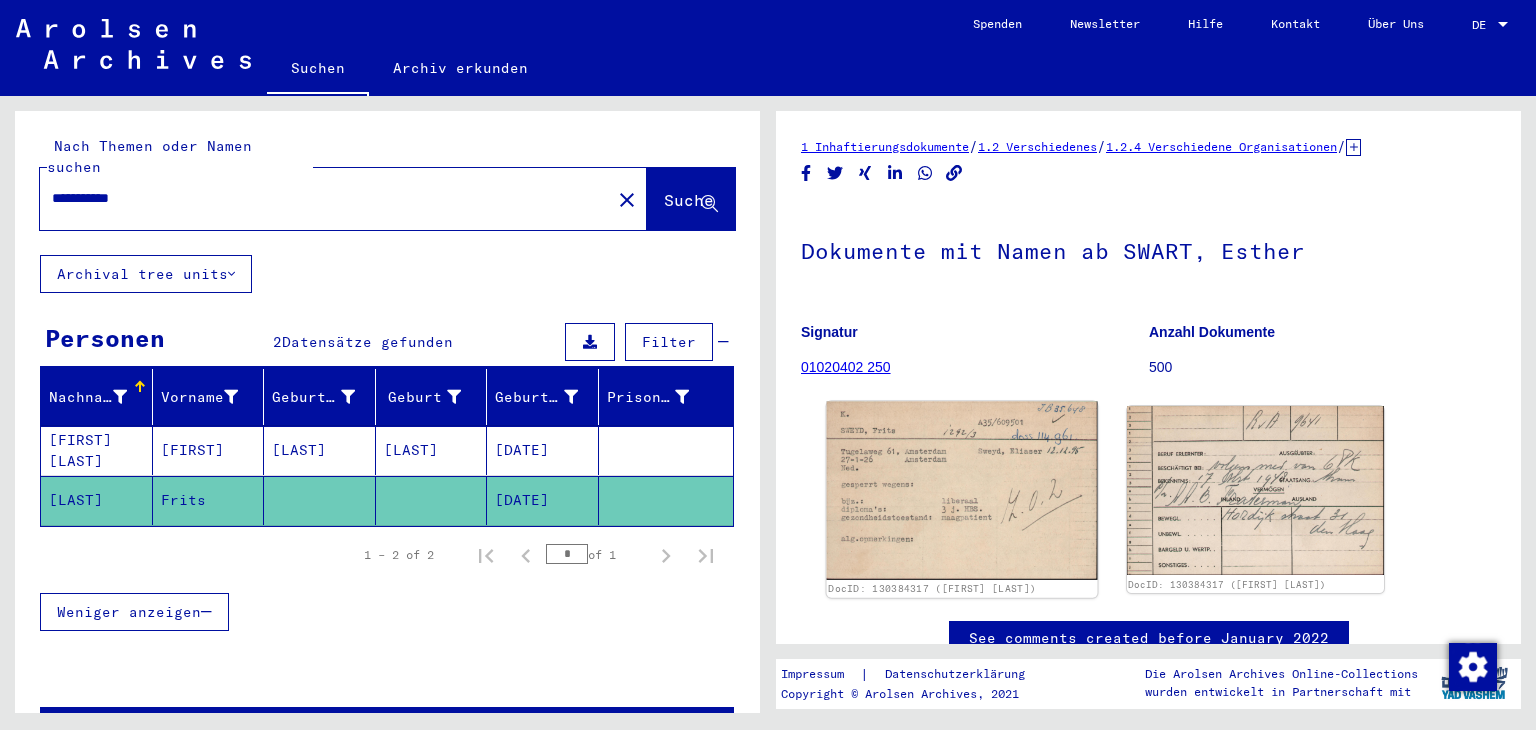 click 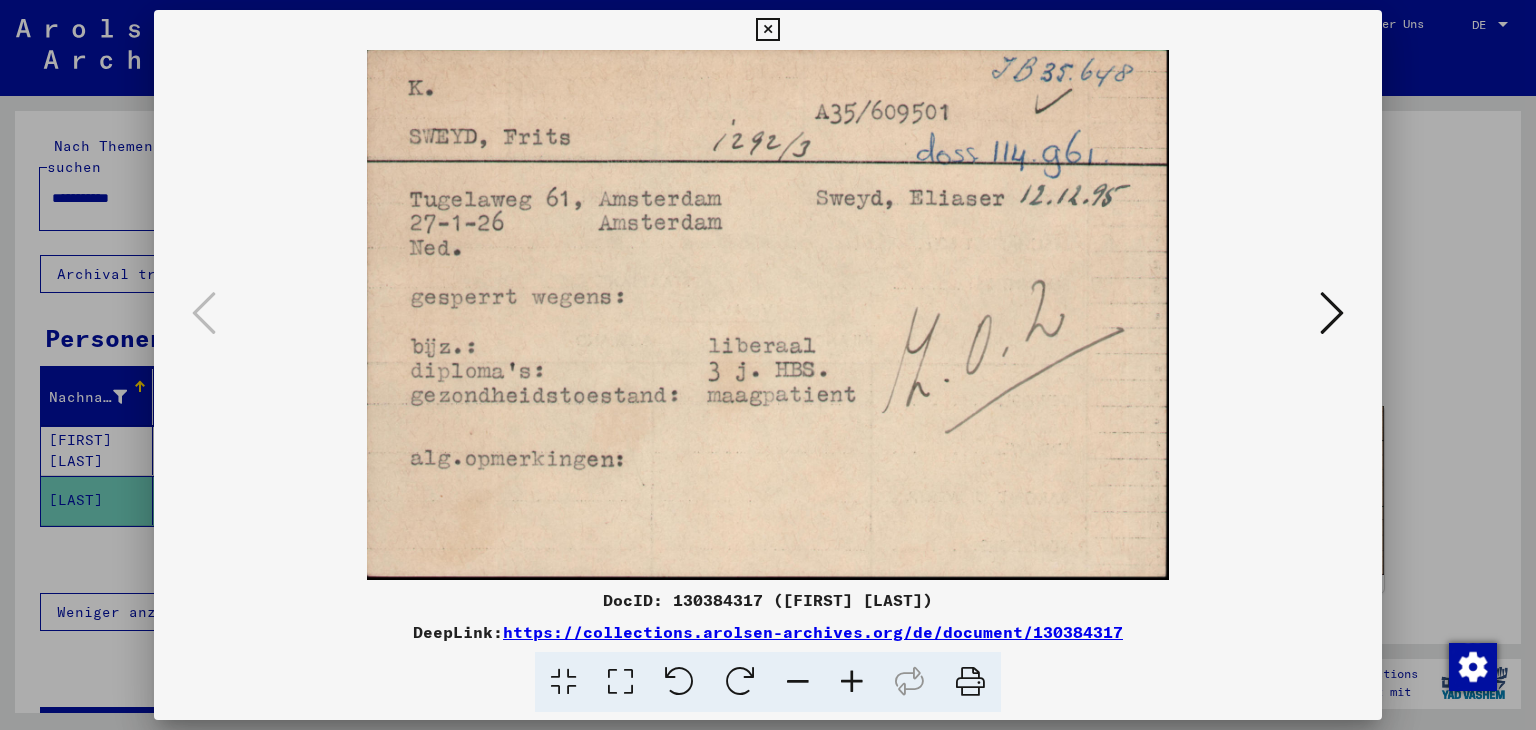 type 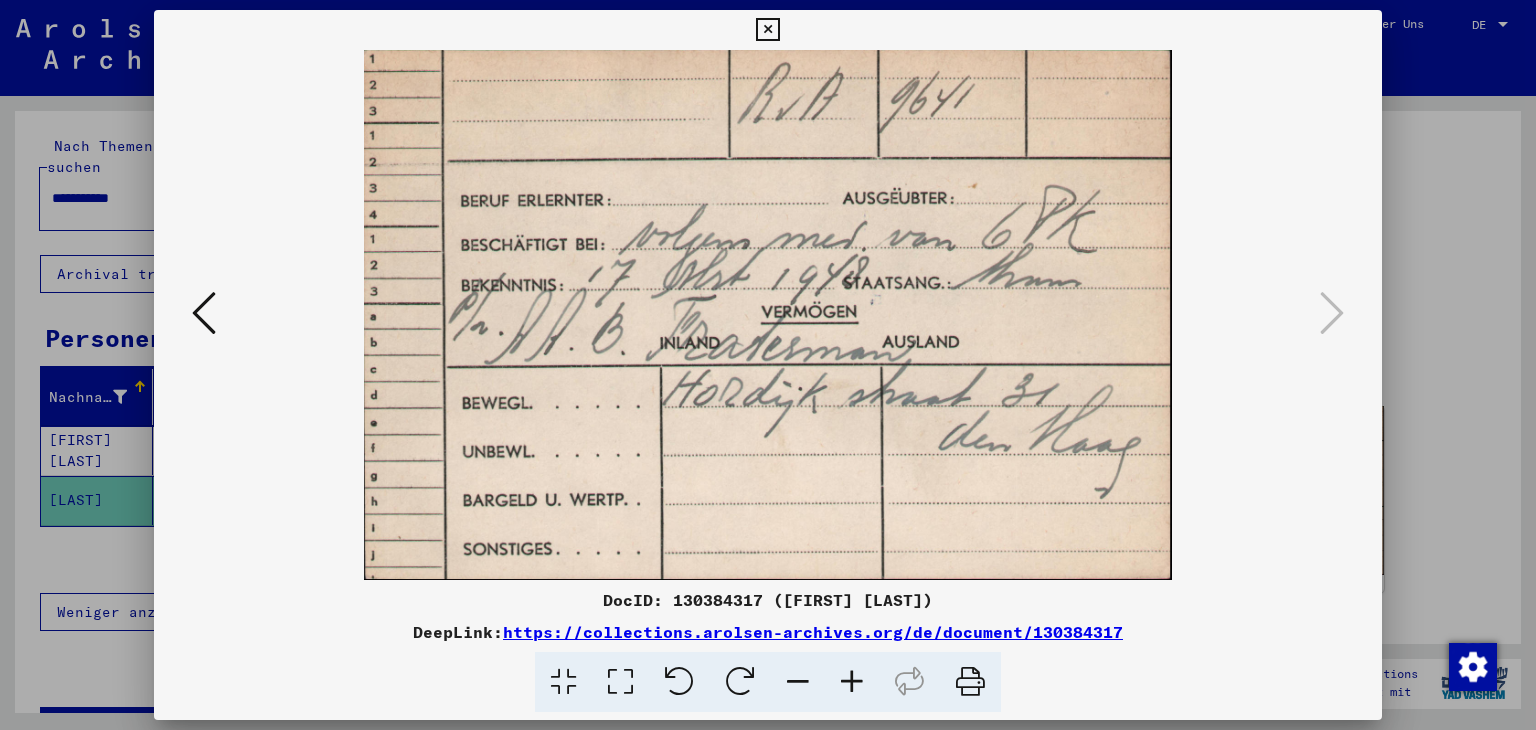 click at bounding box center (768, 315) 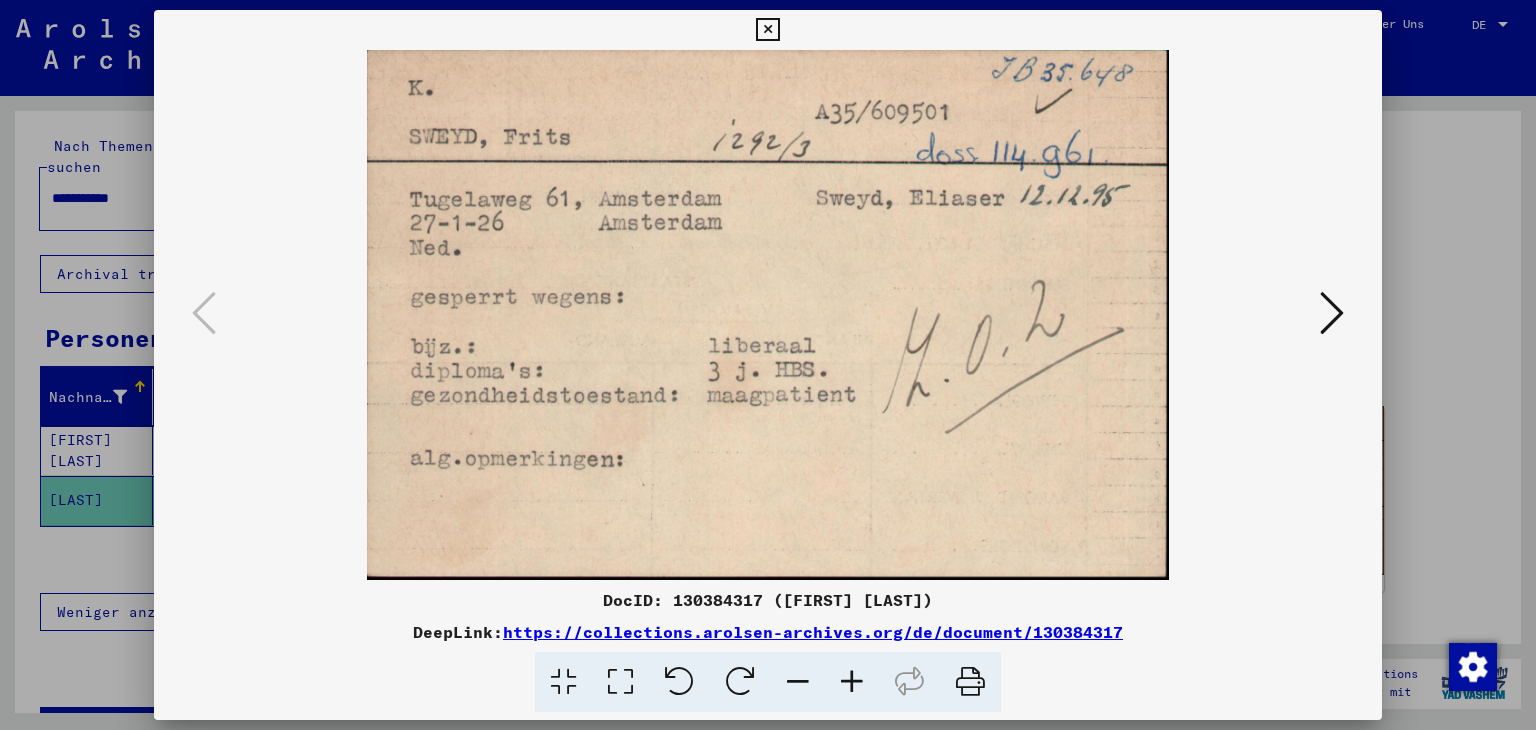 click at bounding box center [768, 365] 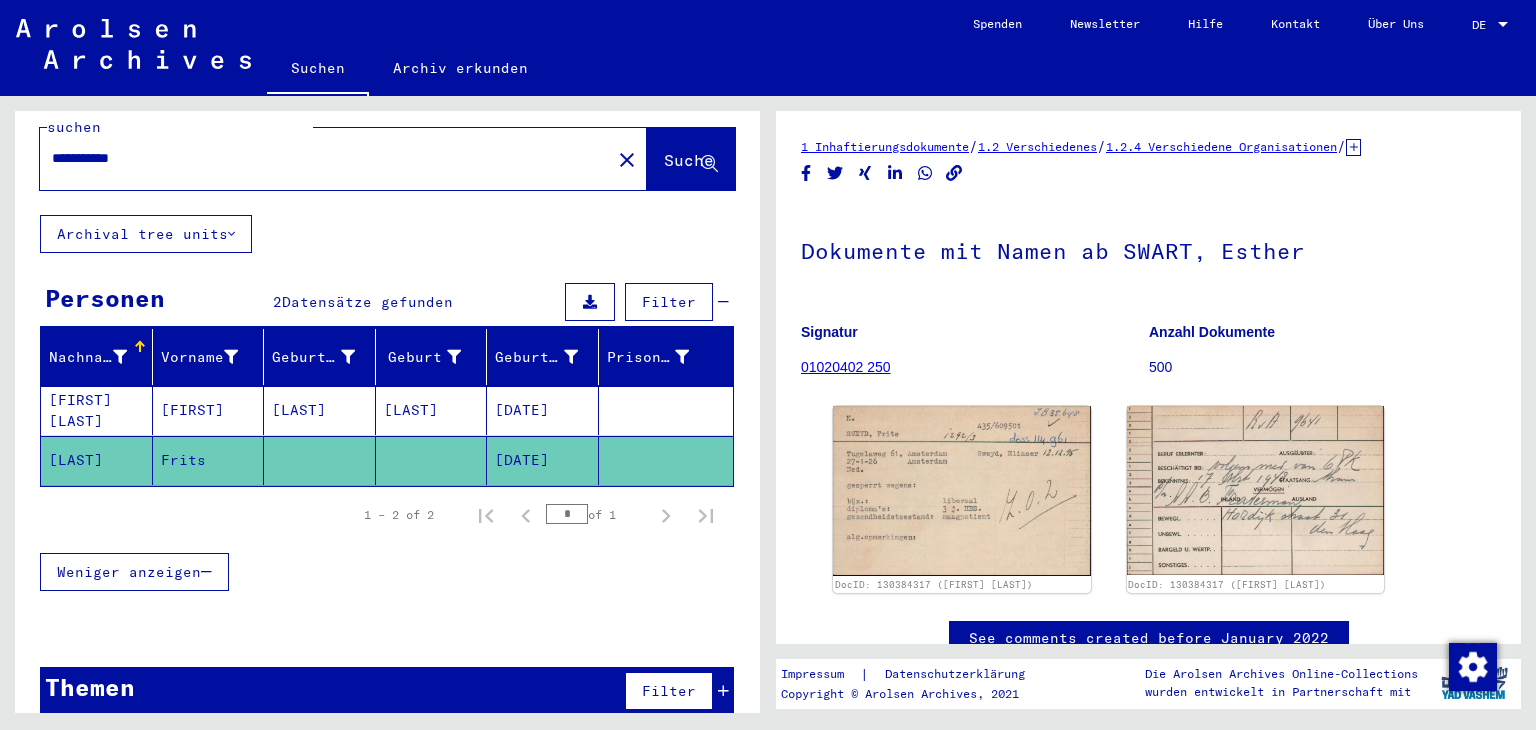 scroll, scrollTop: 0, scrollLeft: 0, axis: both 